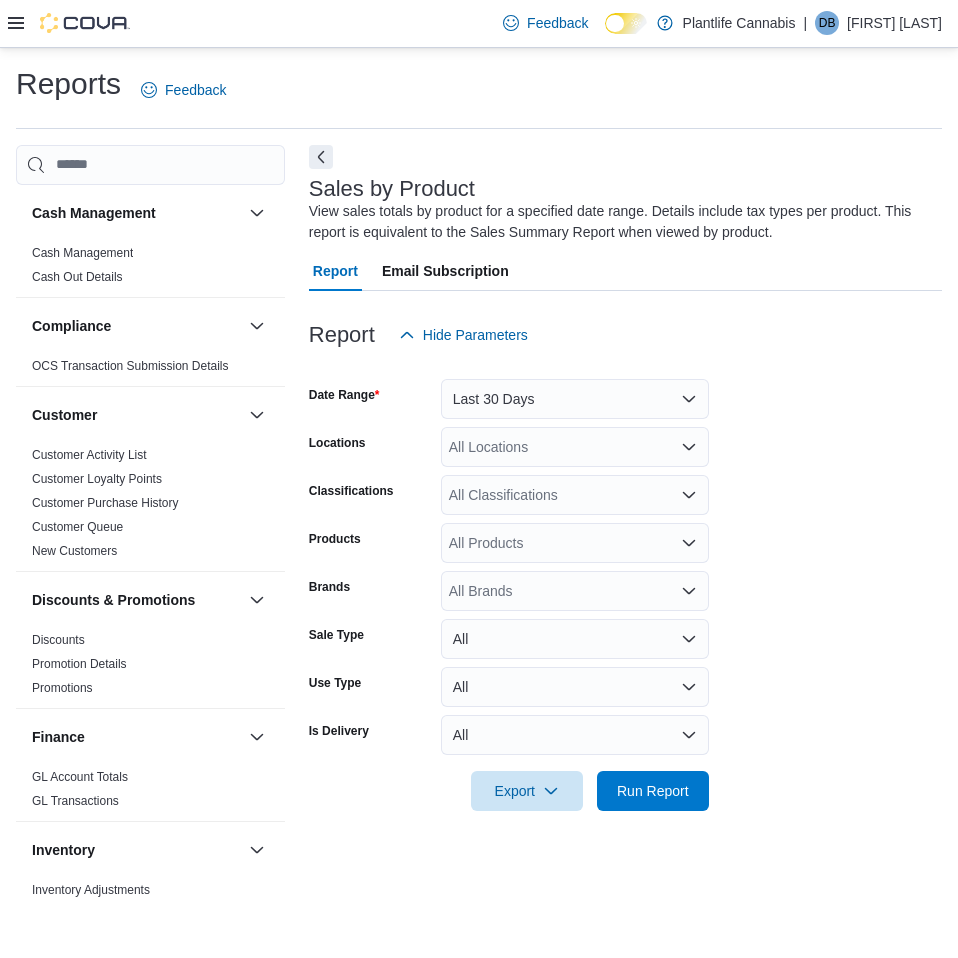 scroll, scrollTop: 0, scrollLeft: 0, axis: both 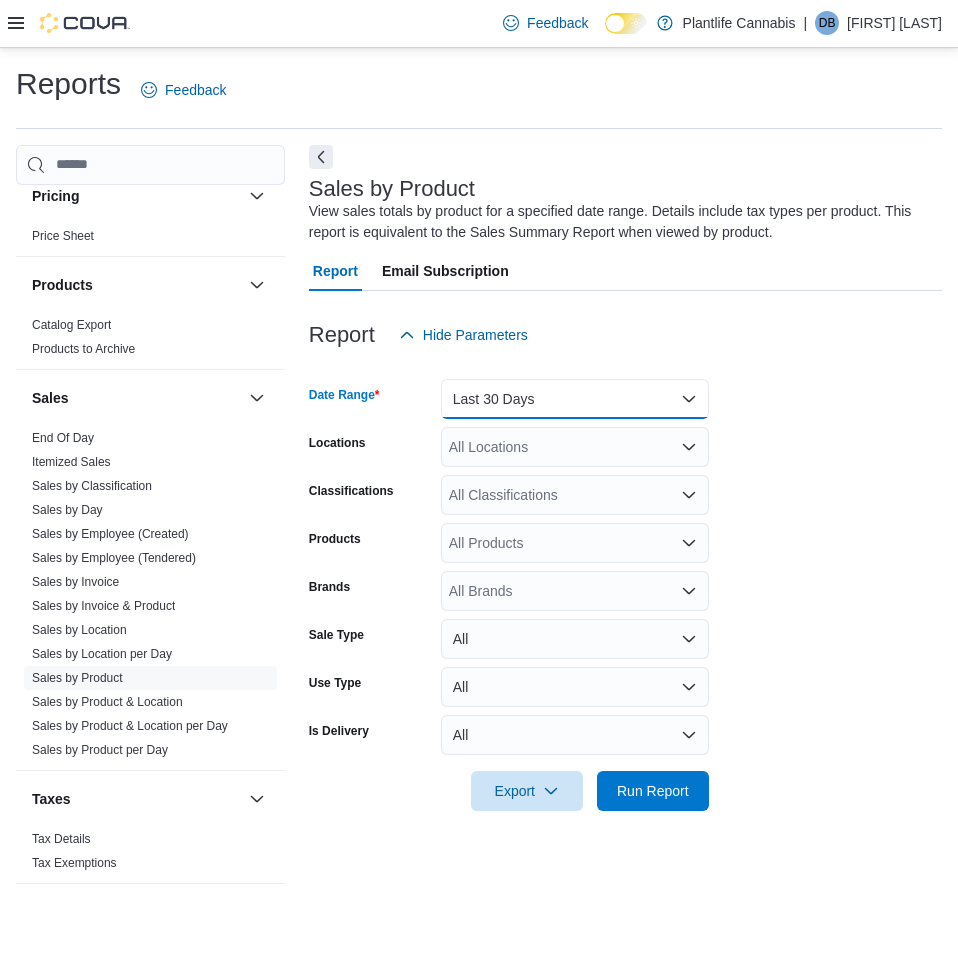 click on "Last 30 Days" at bounding box center (575, 399) 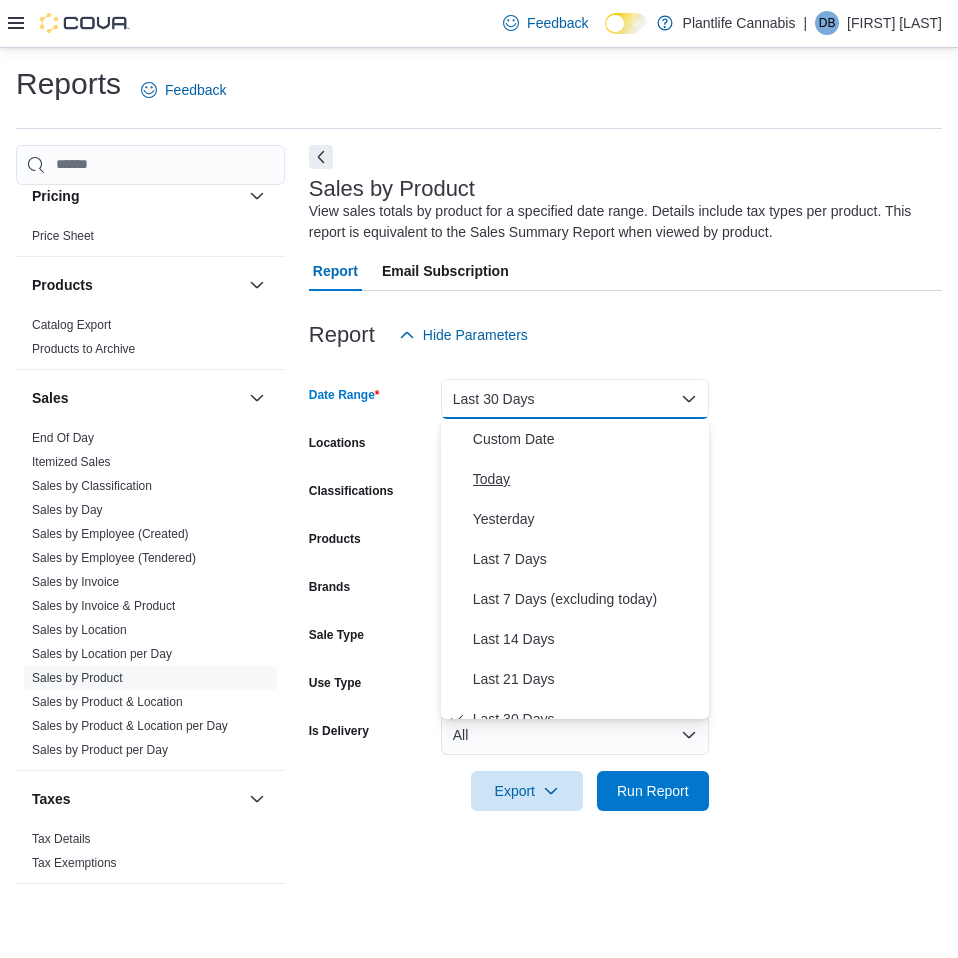 scroll, scrollTop: 20, scrollLeft: 0, axis: vertical 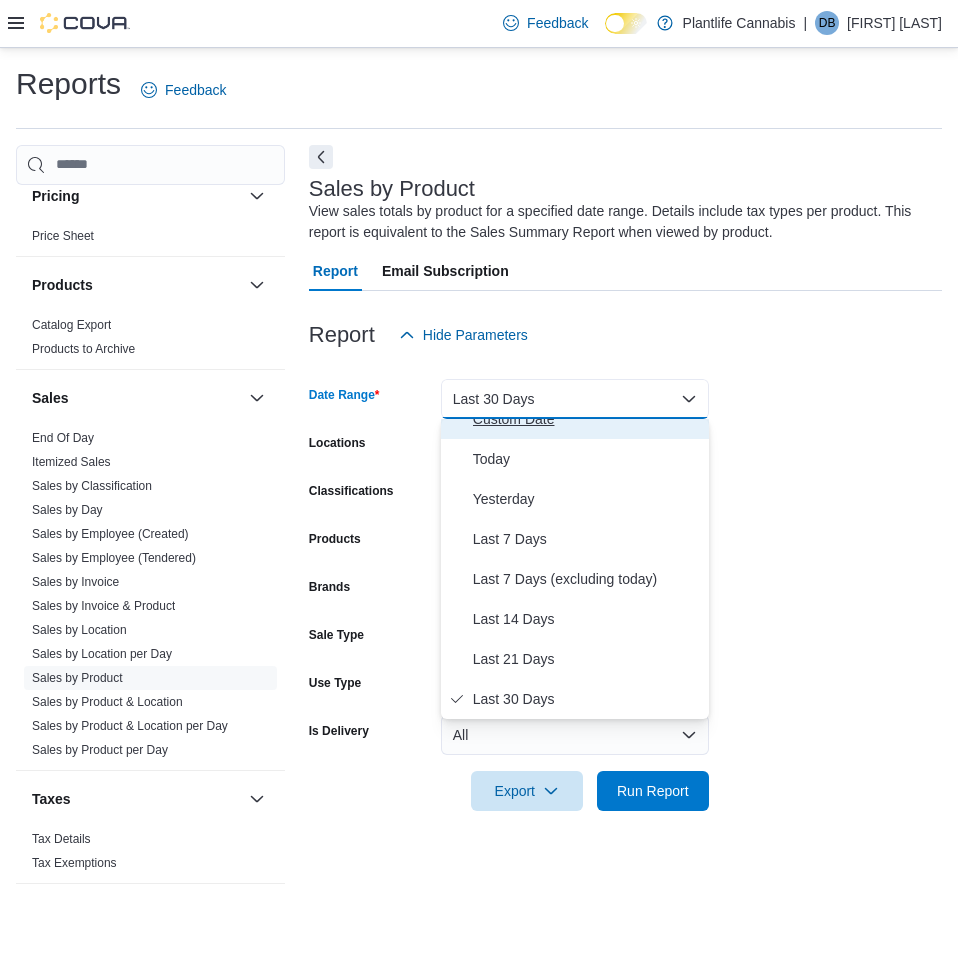 click on "Custom Date" at bounding box center (575, 419) 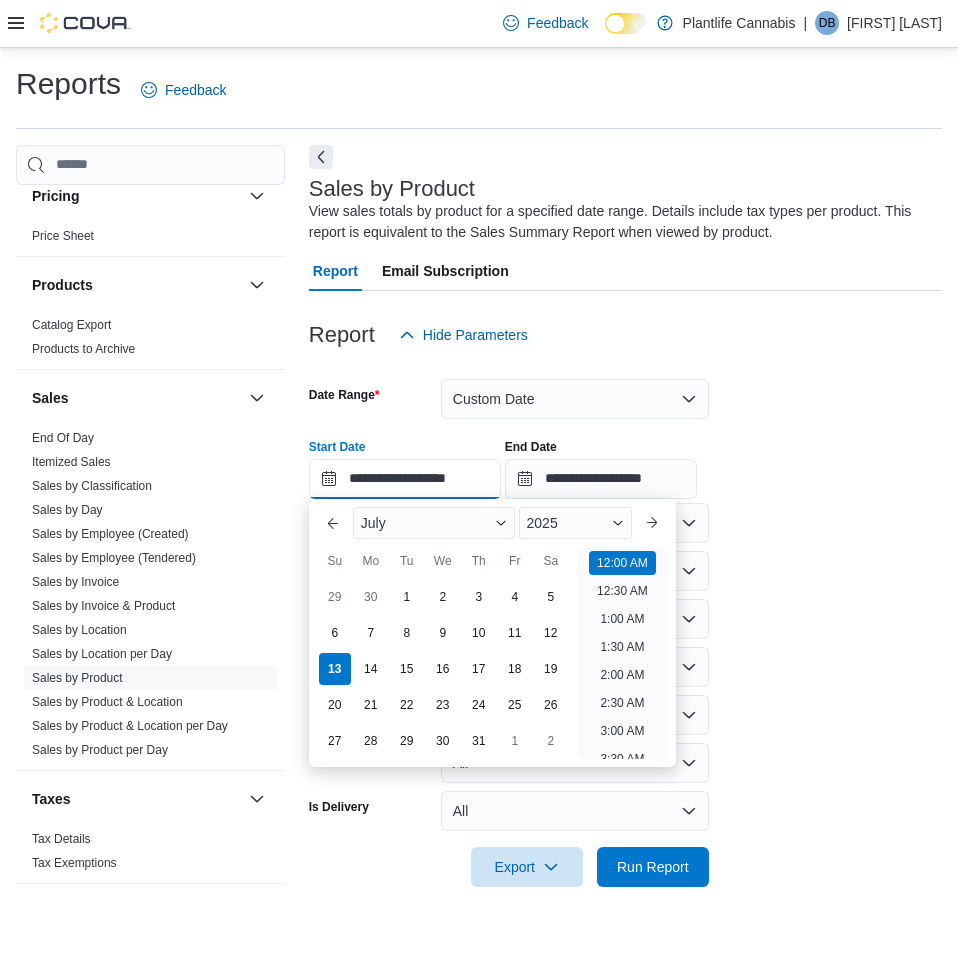 click on "**********" at bounding box center [405, 479] 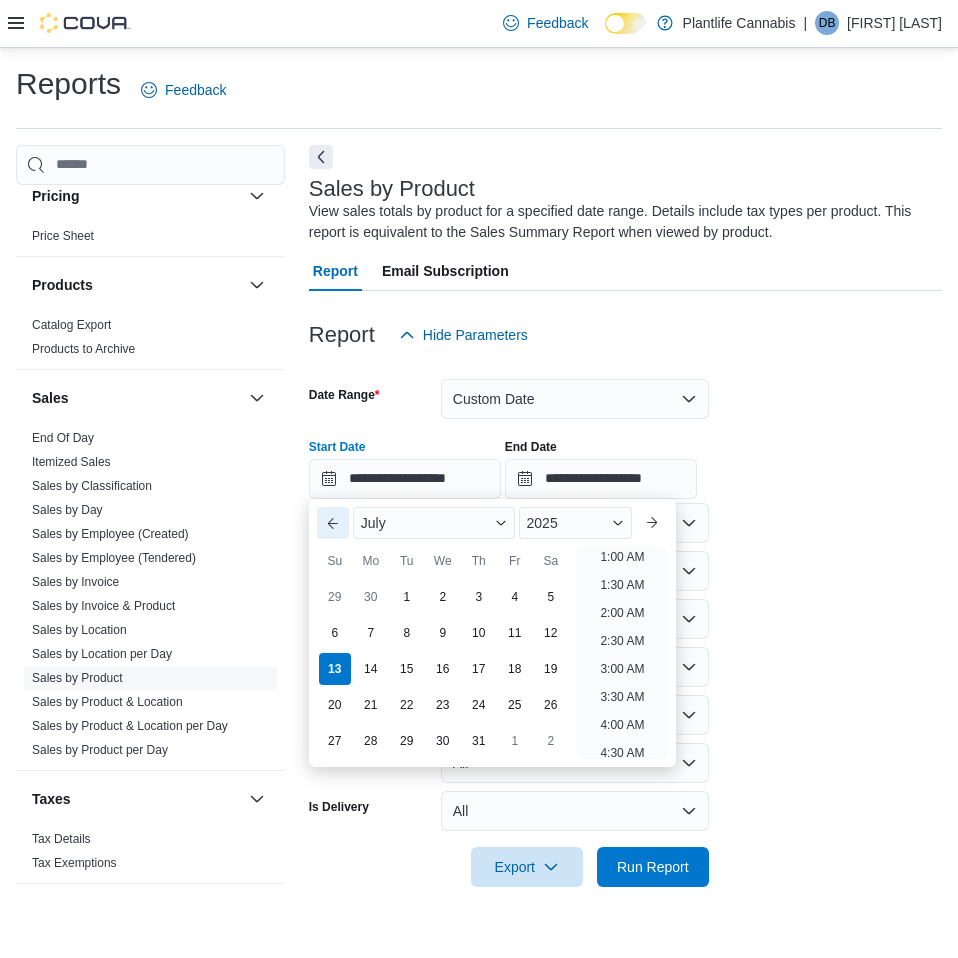 click on "Previous Month" at bounding box center (333, 523) 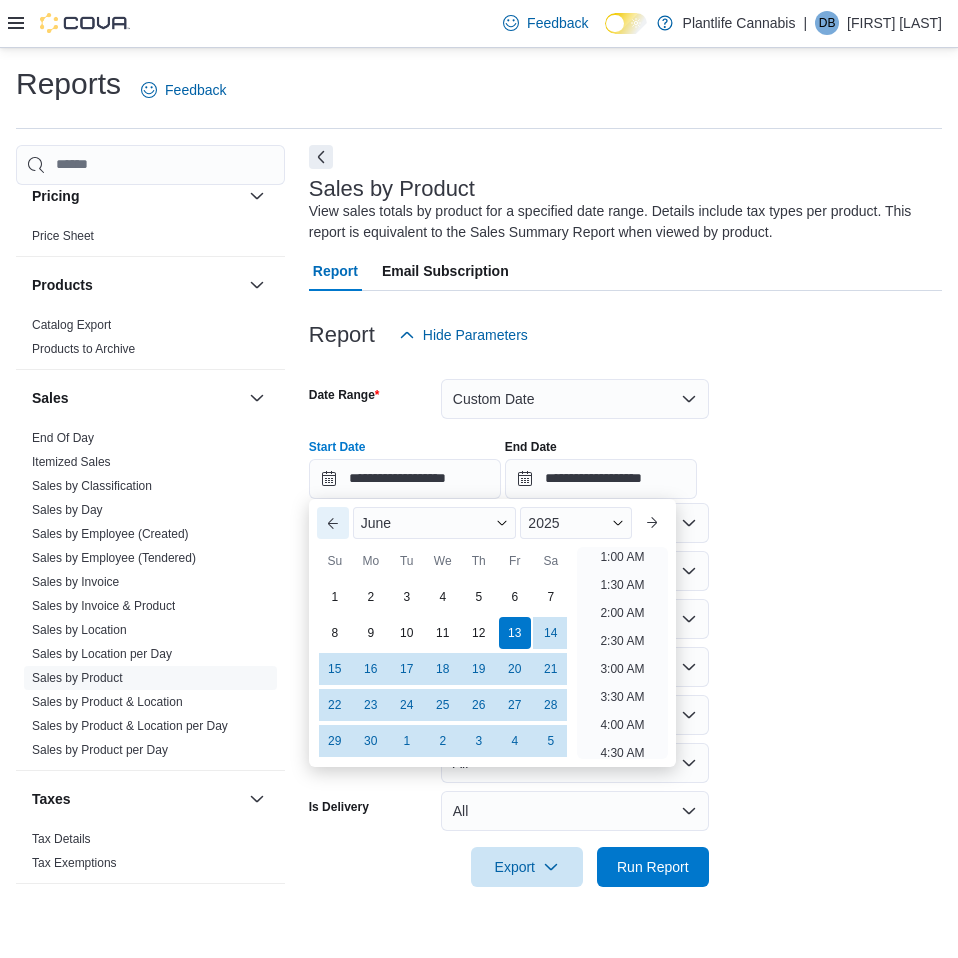 scroll, scrollTop: 4, scrollLeft: 0, axis: vertical 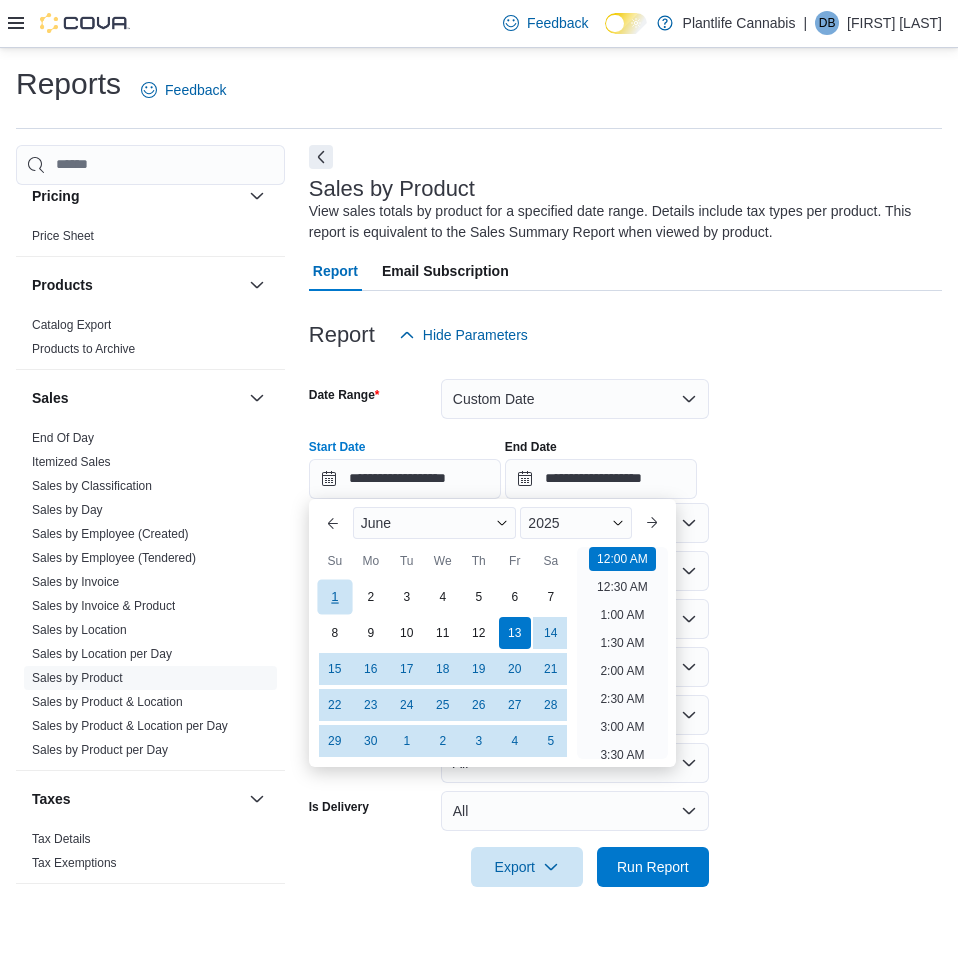 click on "1" at bounding box center [334, 596] 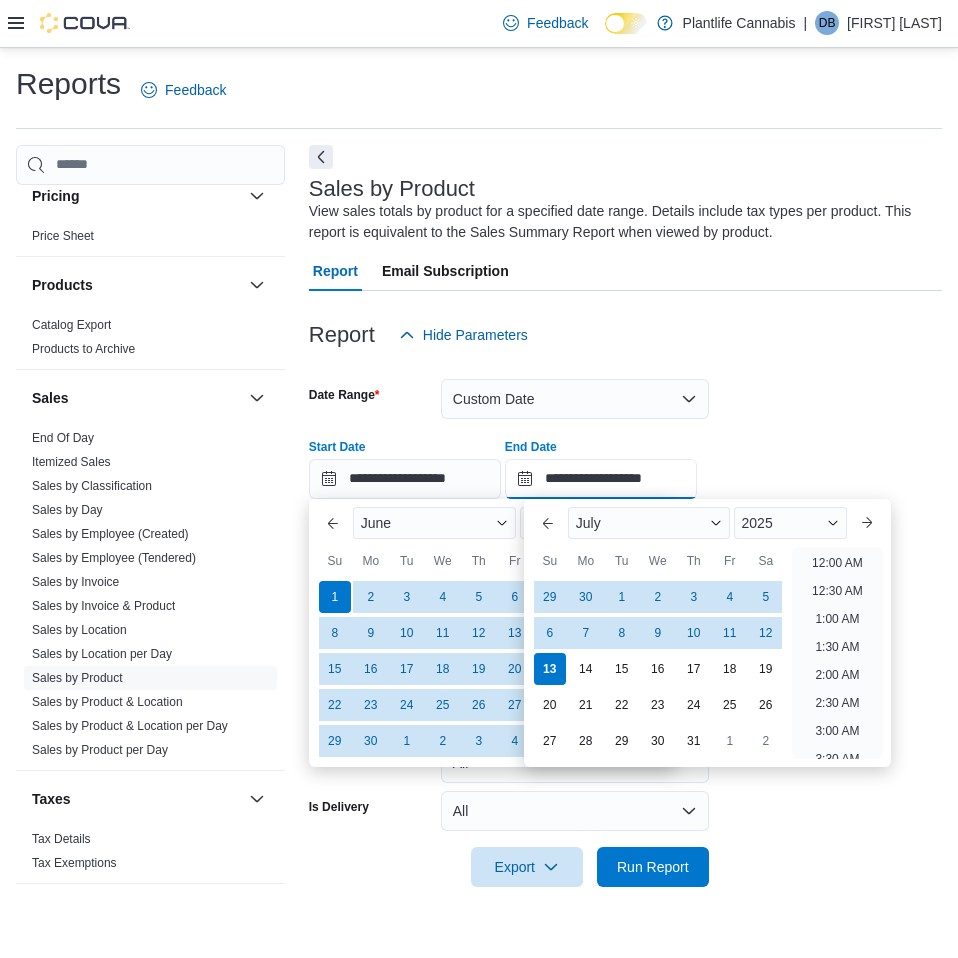 click on "**********" at bounding box center [601, 479] 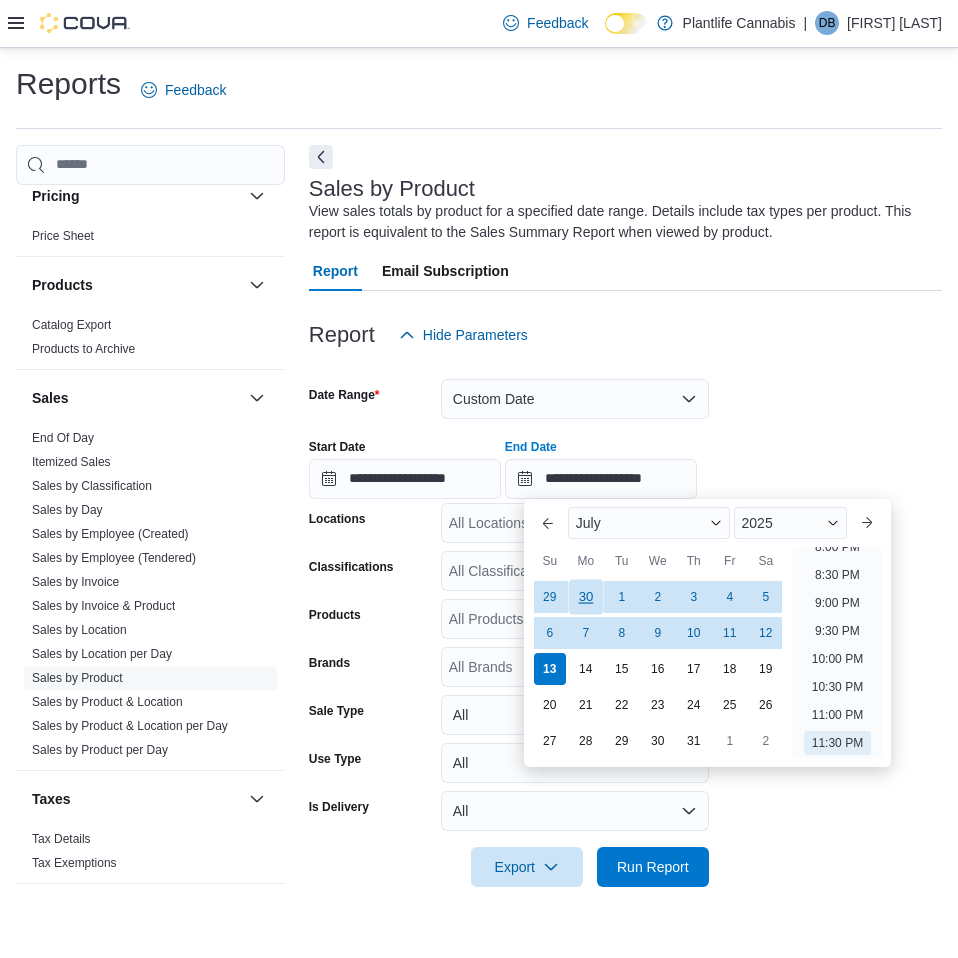 click on "30" at bounding box center [585, 596] 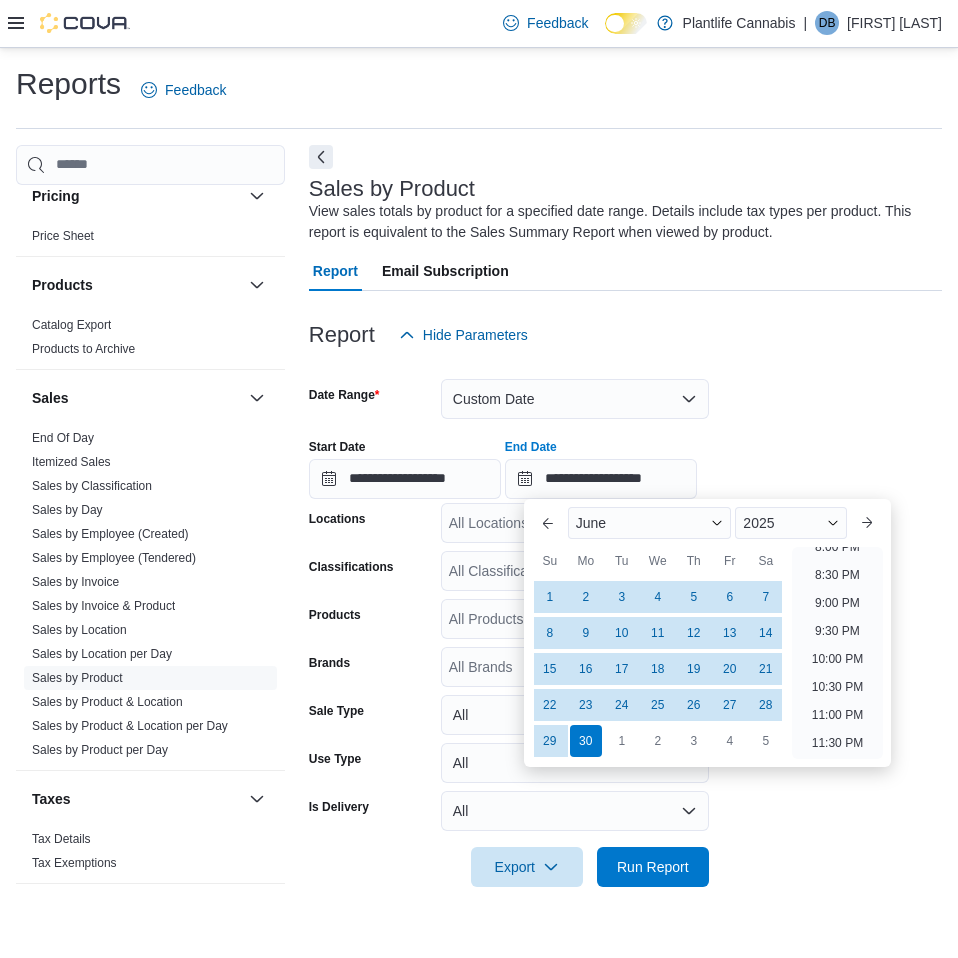 click on "**********" at bounding box center (625, 461) 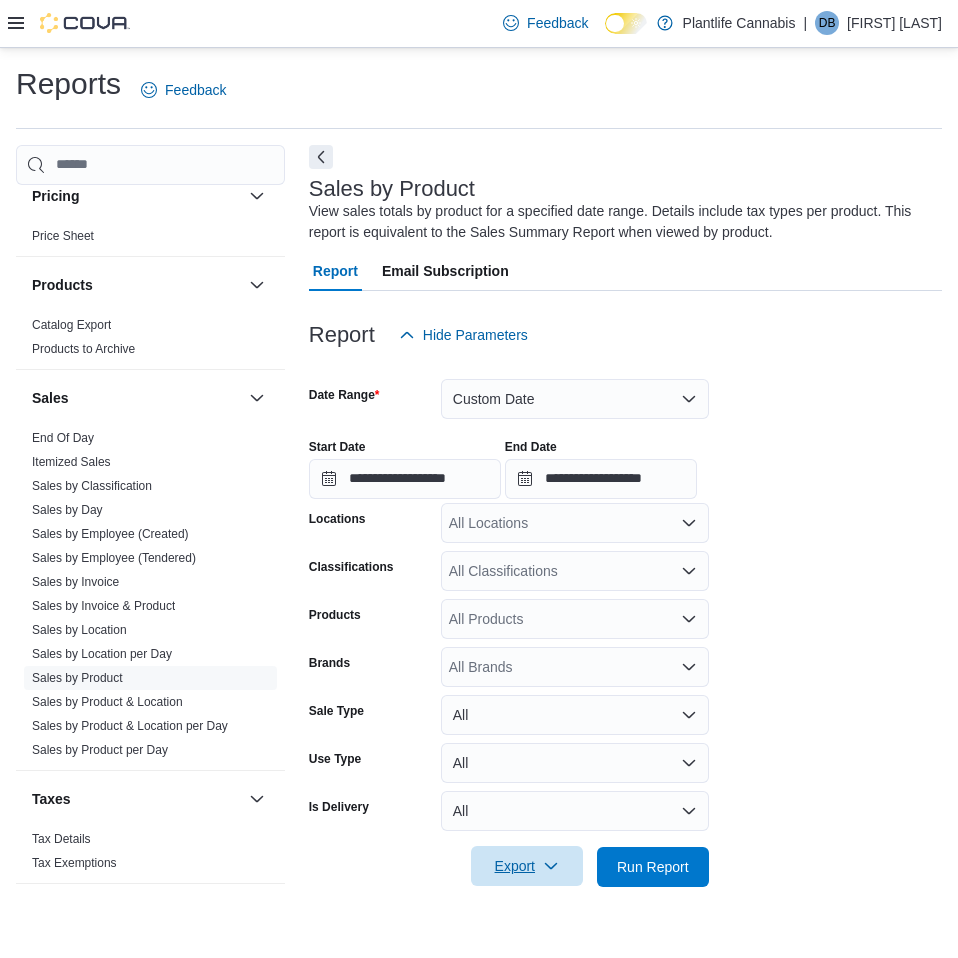 click on "Export" at bounding box center [527, 866] 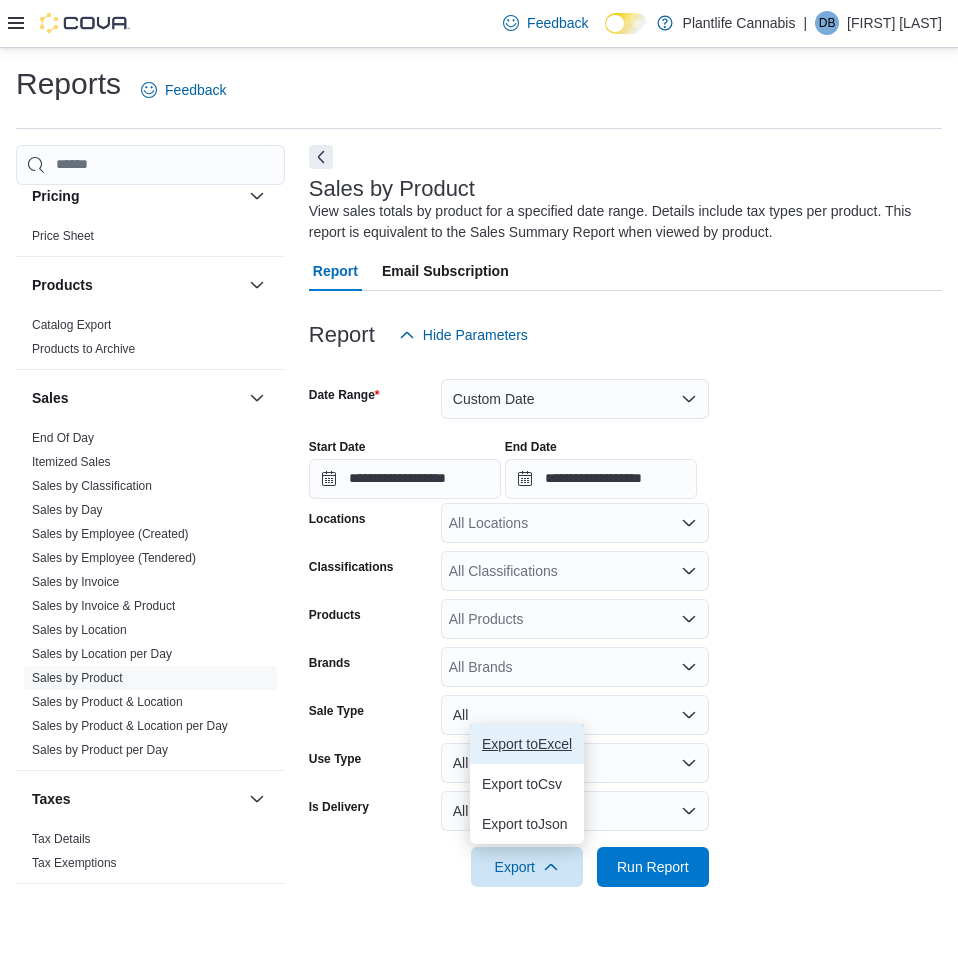 click on "Export to  Excel" at bounding box center [527, 744] 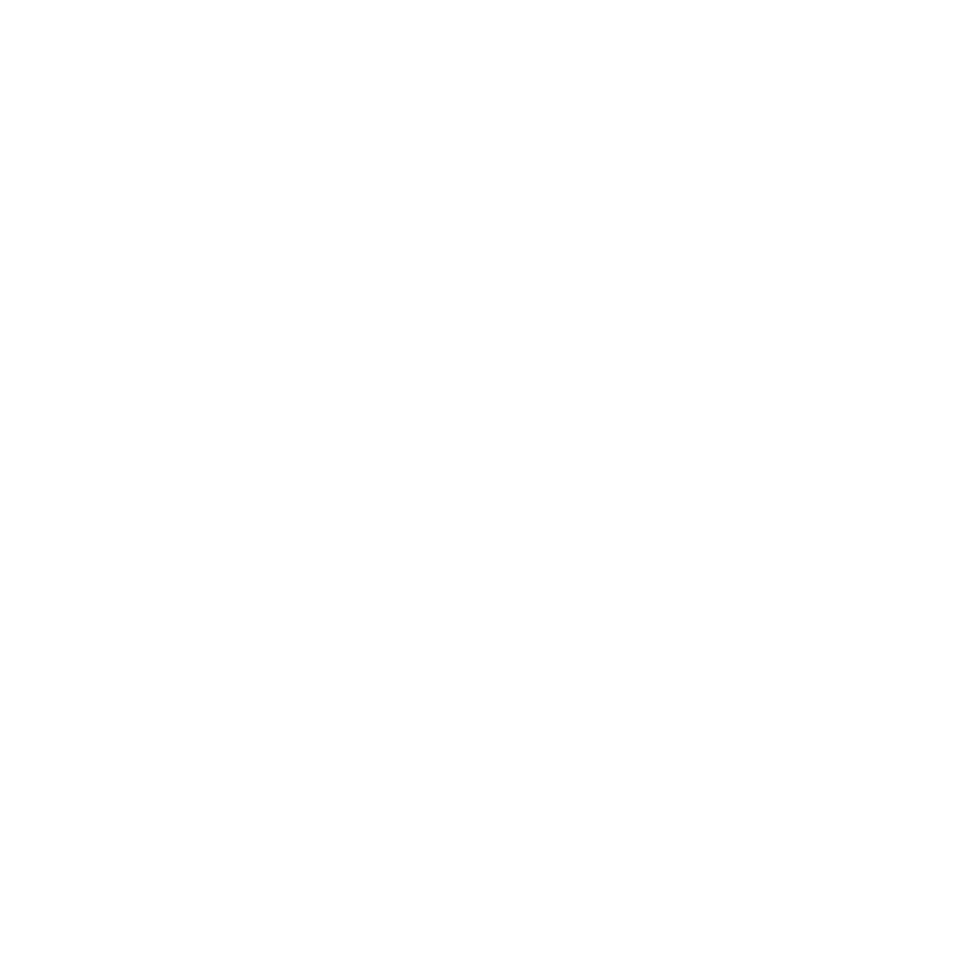 scroll, scrollTop: 0, scrollLeft: 0, axis: both 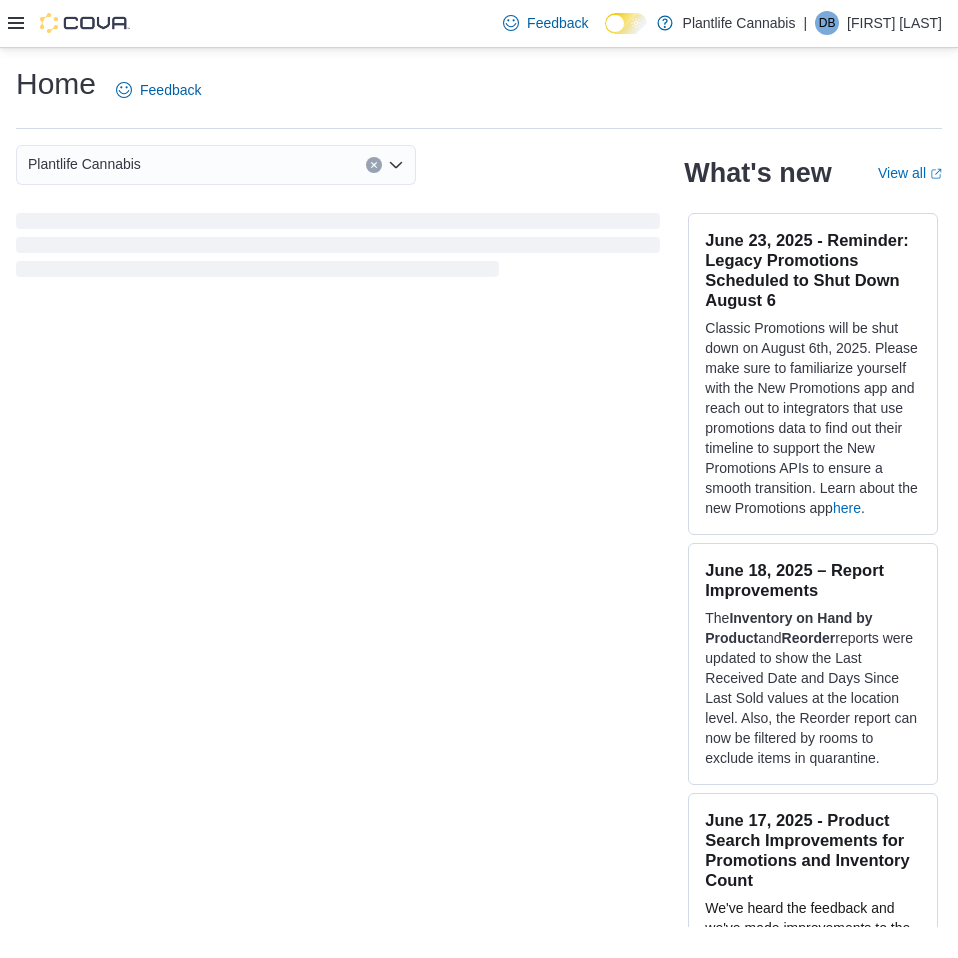 click 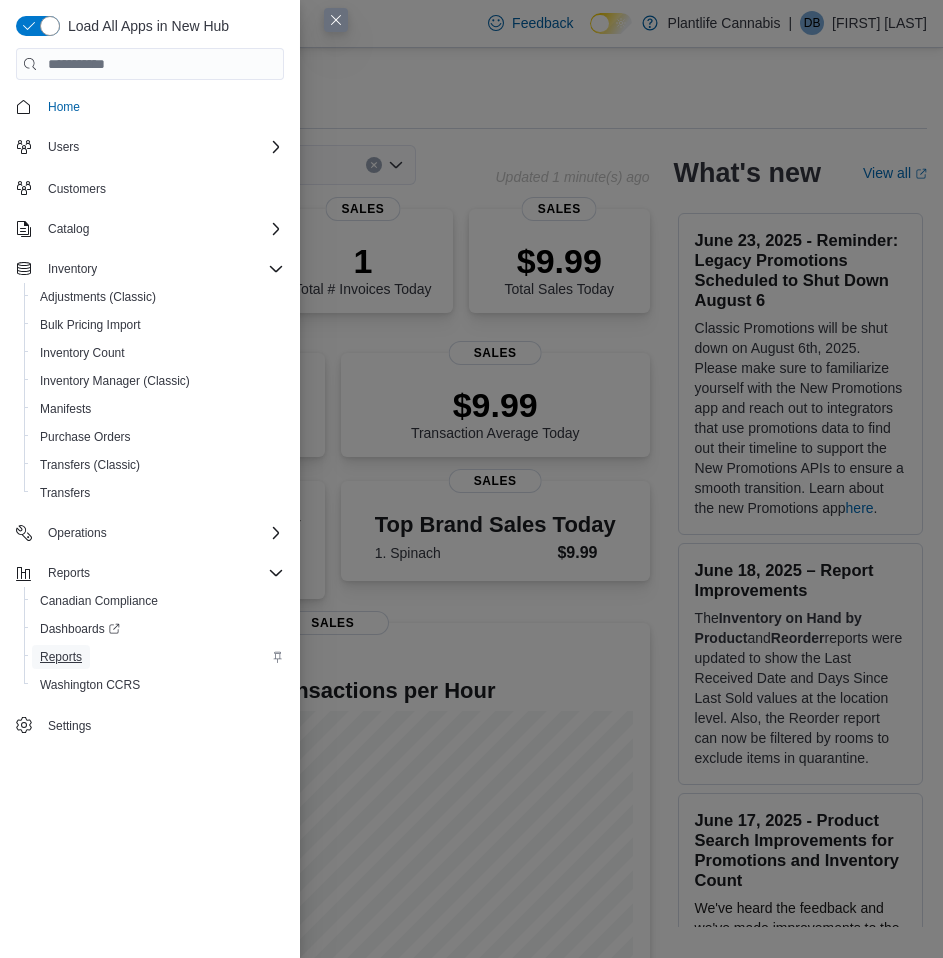 click on "Reports" at bounding box center [61, 657] 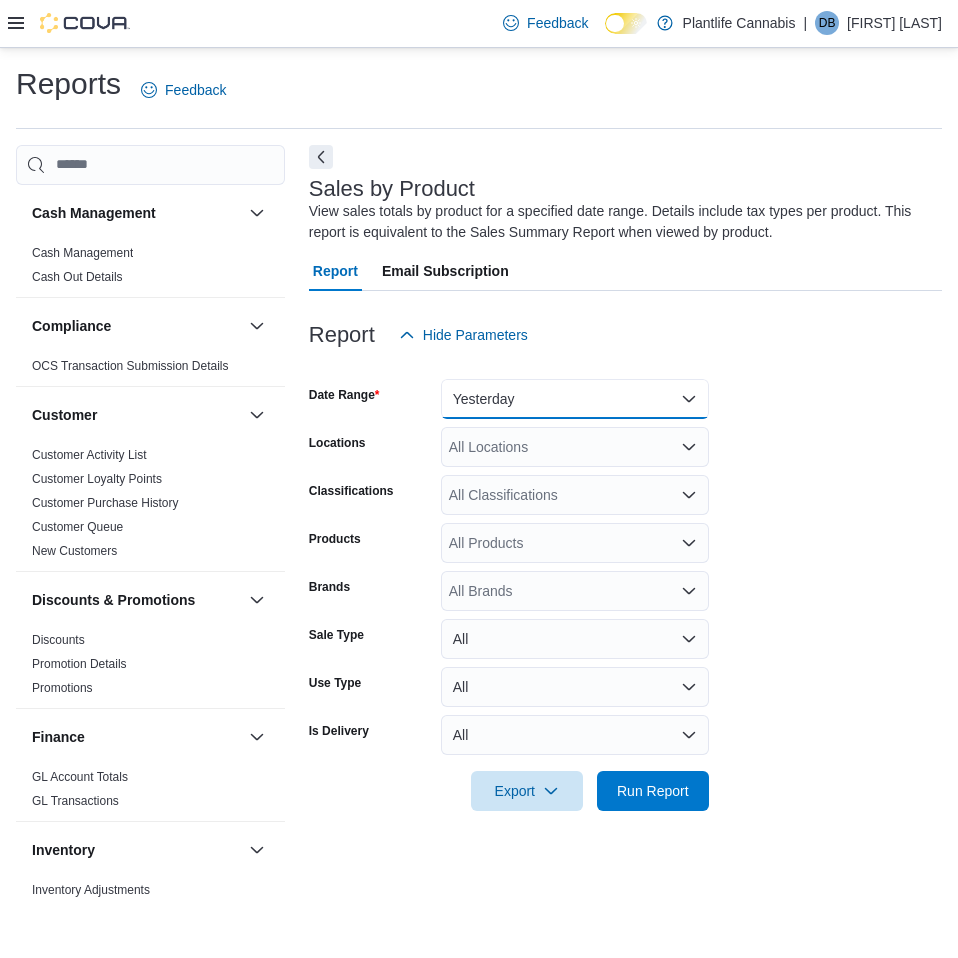 click on "Yesterday" at bounding box center (575, 399) 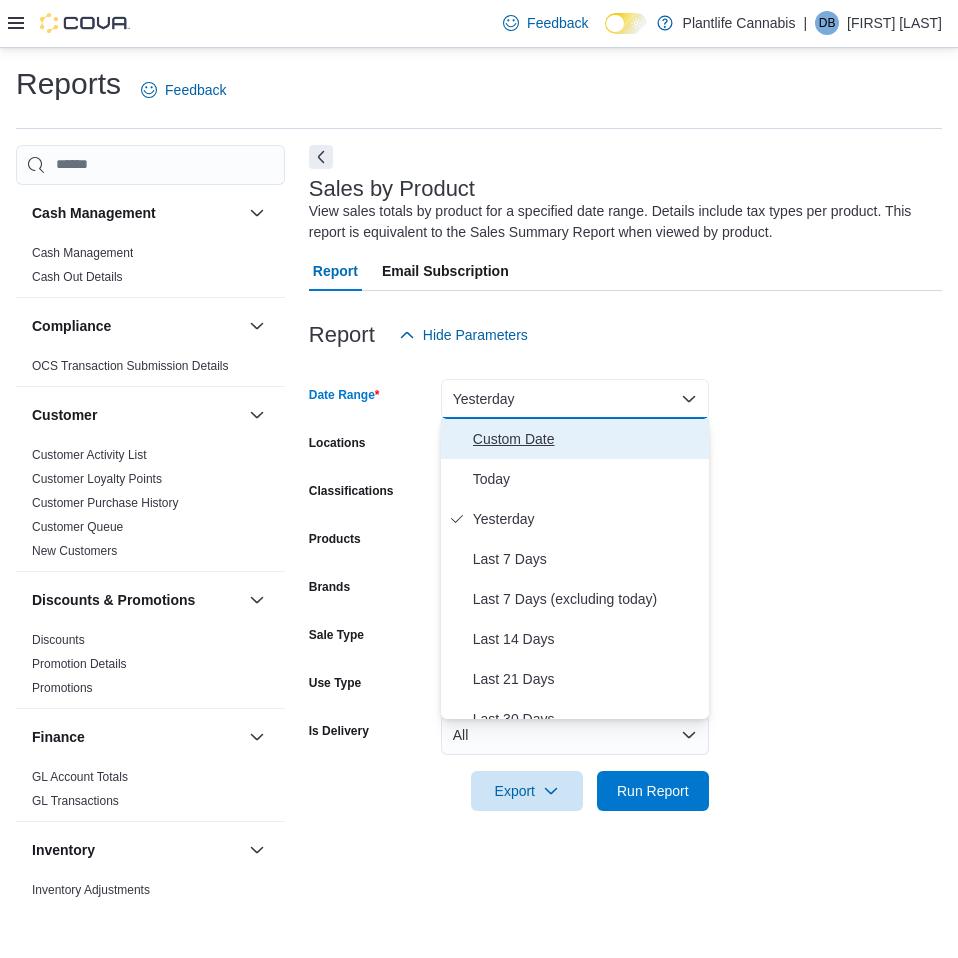 click on "Custom Date" at bounding box center [587, 439] 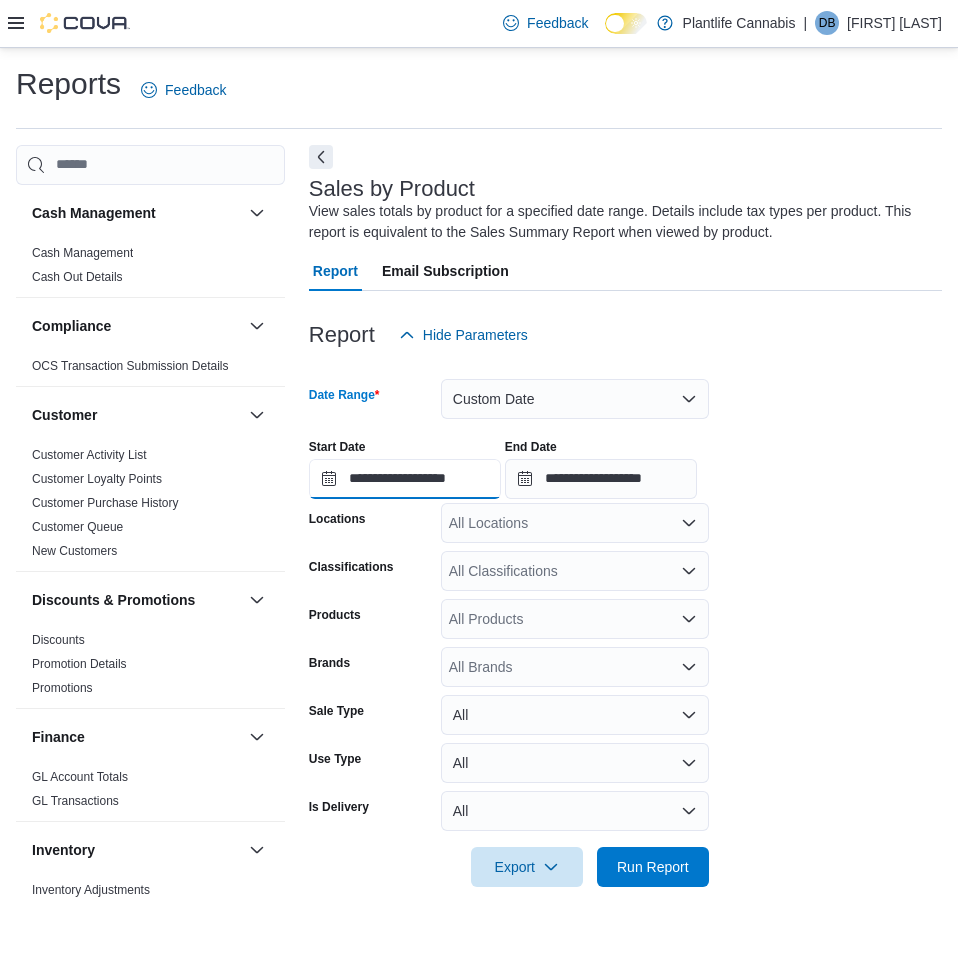 click on "**********" at bounding box center [405, 479] 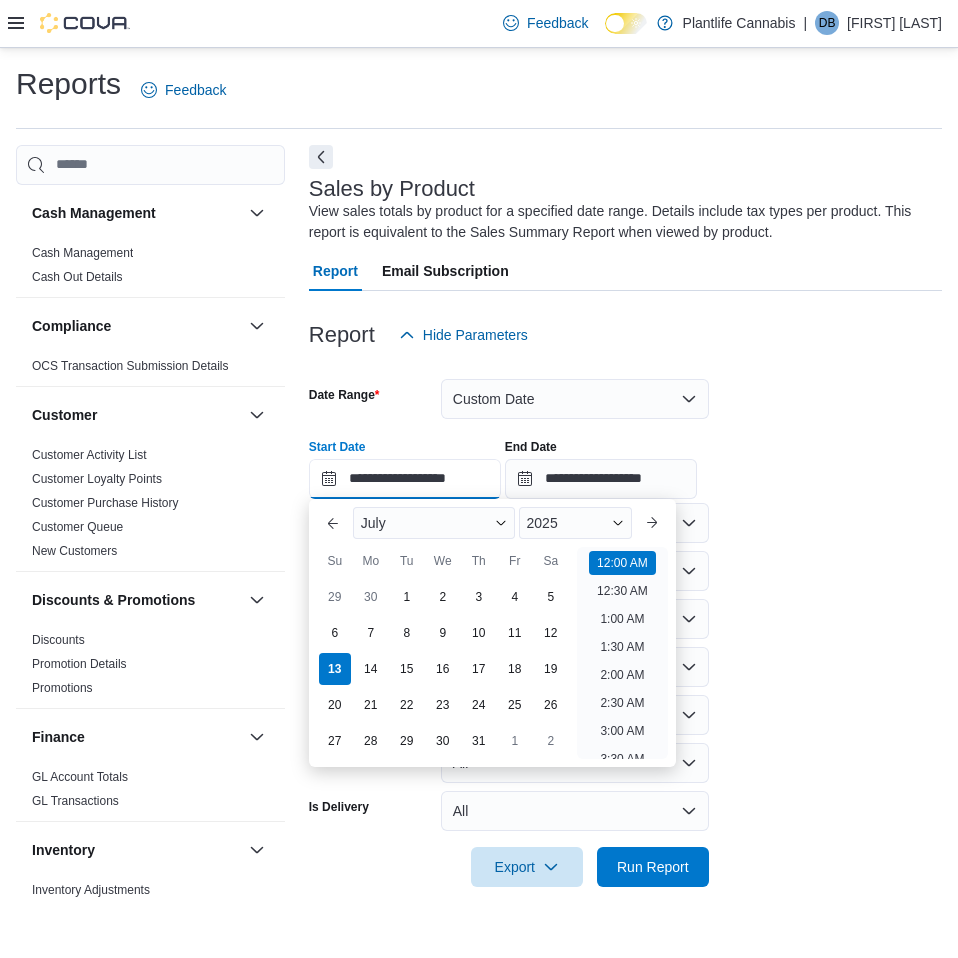 scroll, scrollTop: 62, scrollLeft: 0, axis: vertical 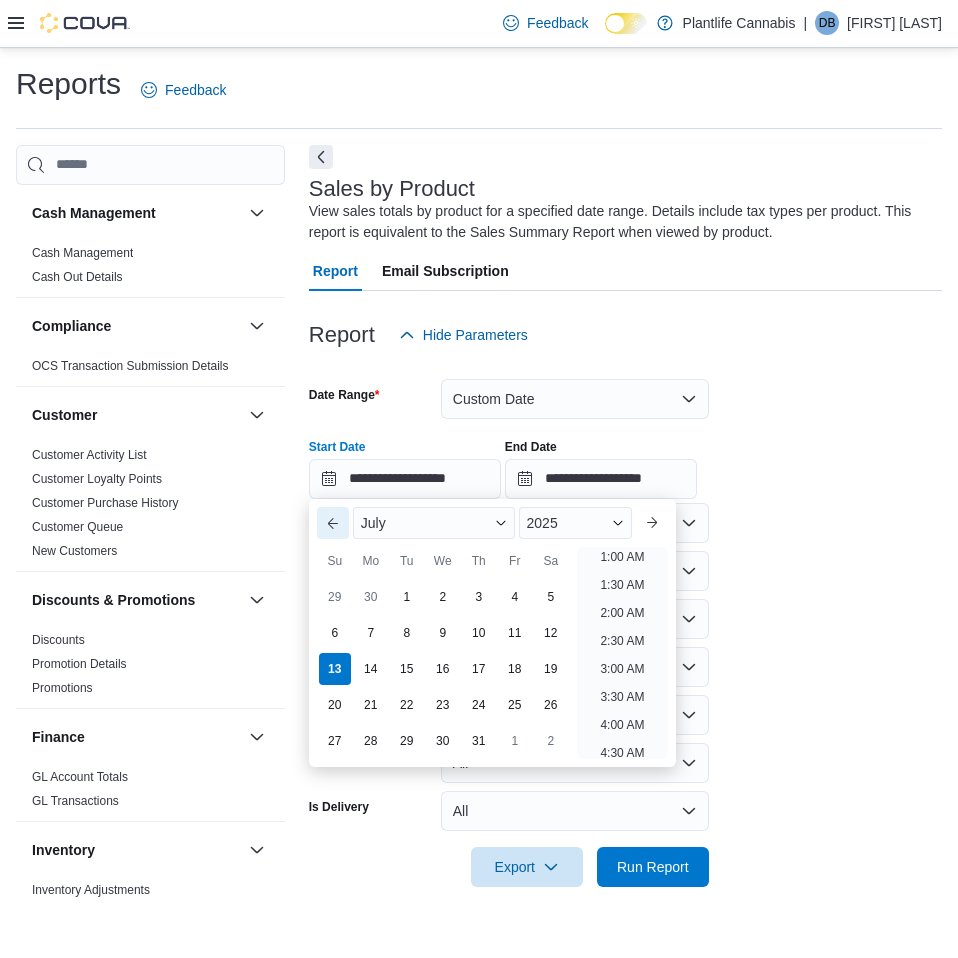 click on "Previous Month" at bounding box center [333, 523] 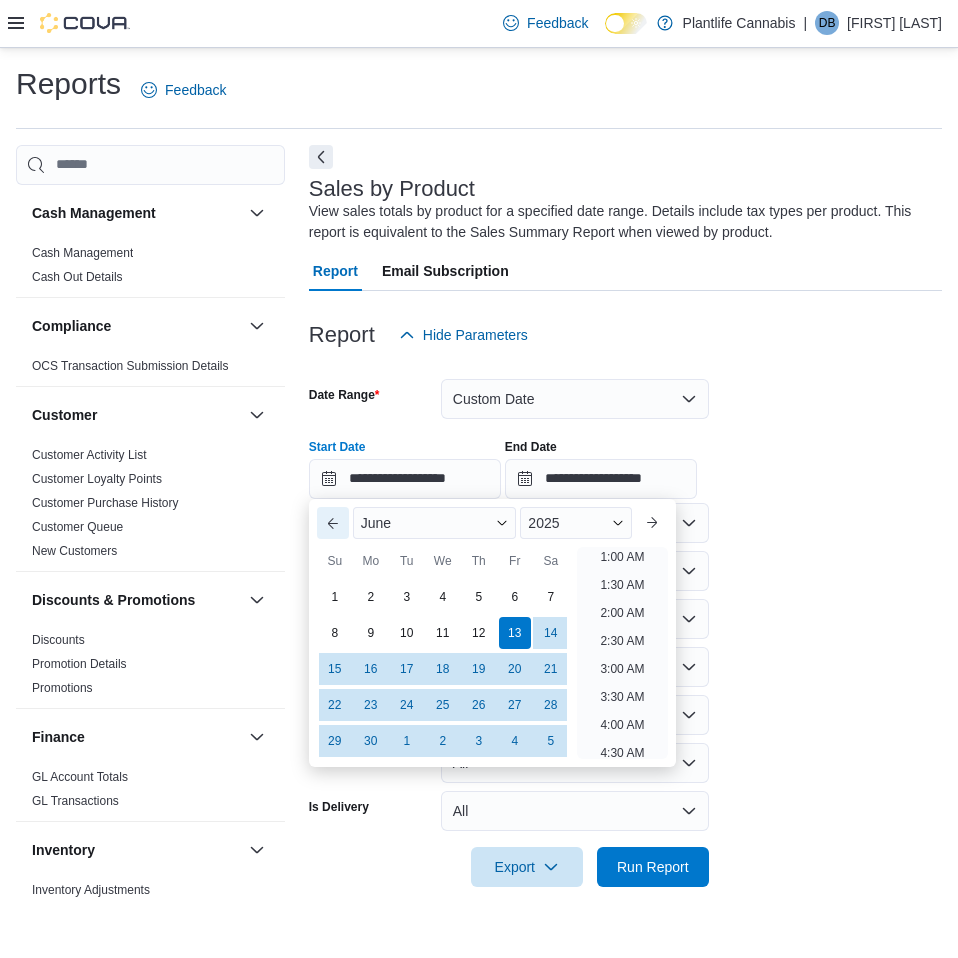 scroll, scrollTop: 4, scrollLeft: 0, axis: vertical 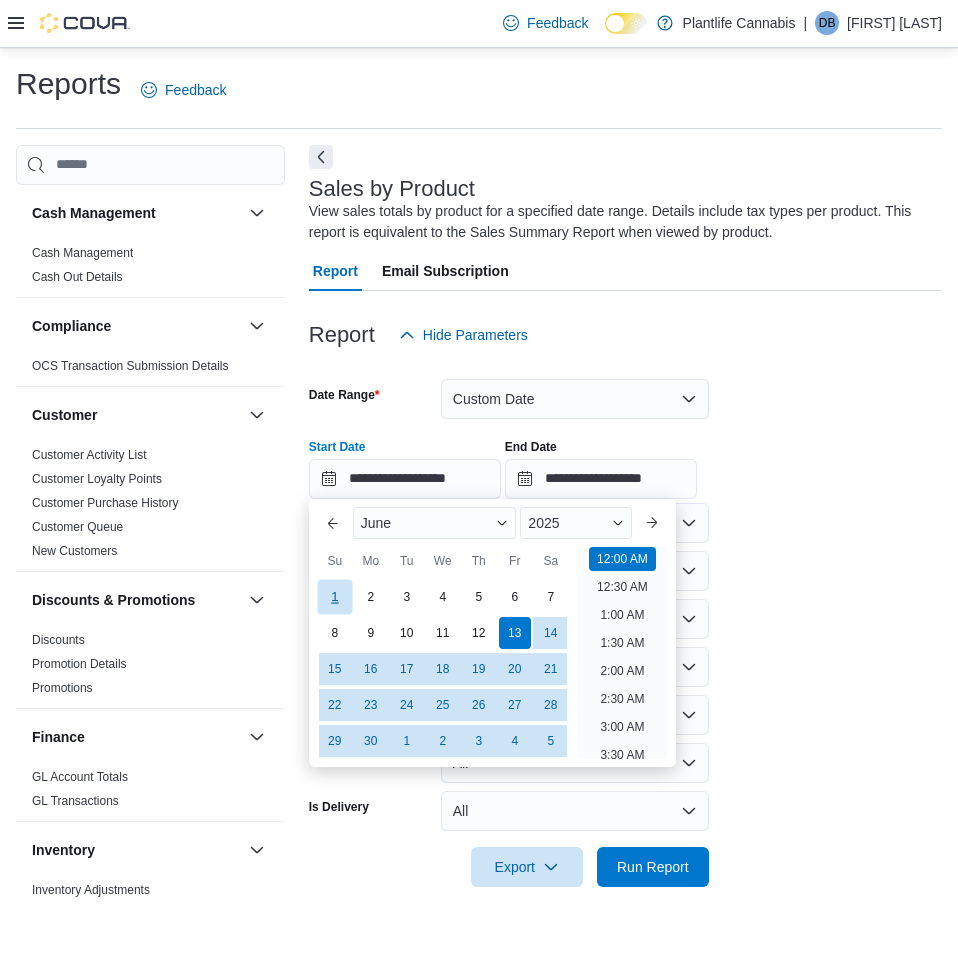 click on "1" at bounding box center (334, 596) 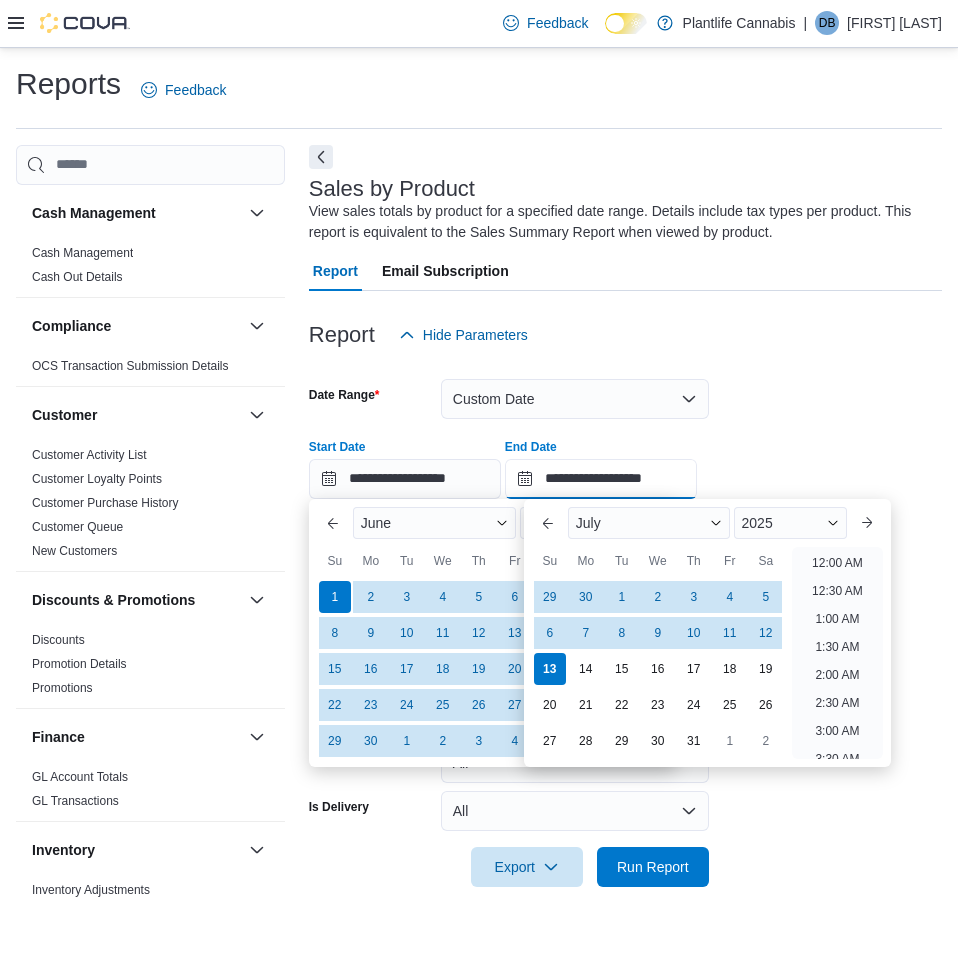 click on "**********" at bounding box center [601, 479] 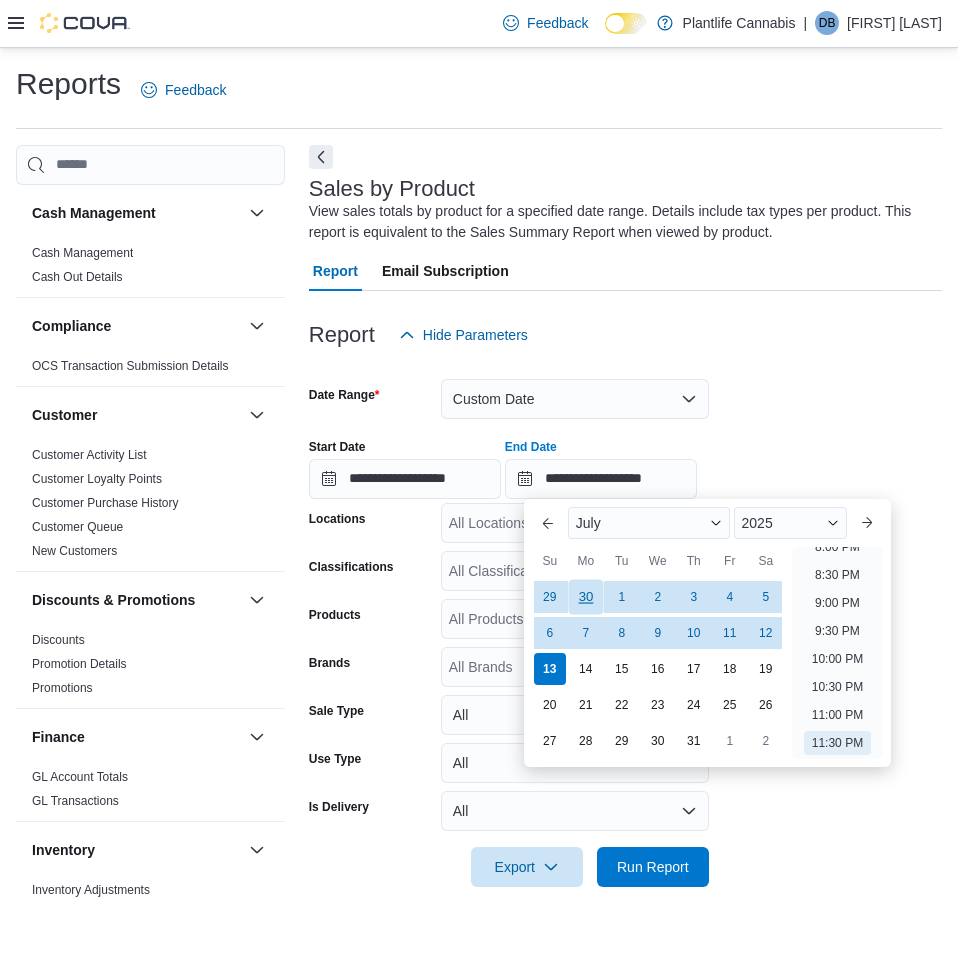 click on "30" at bounding box center [585, 596] 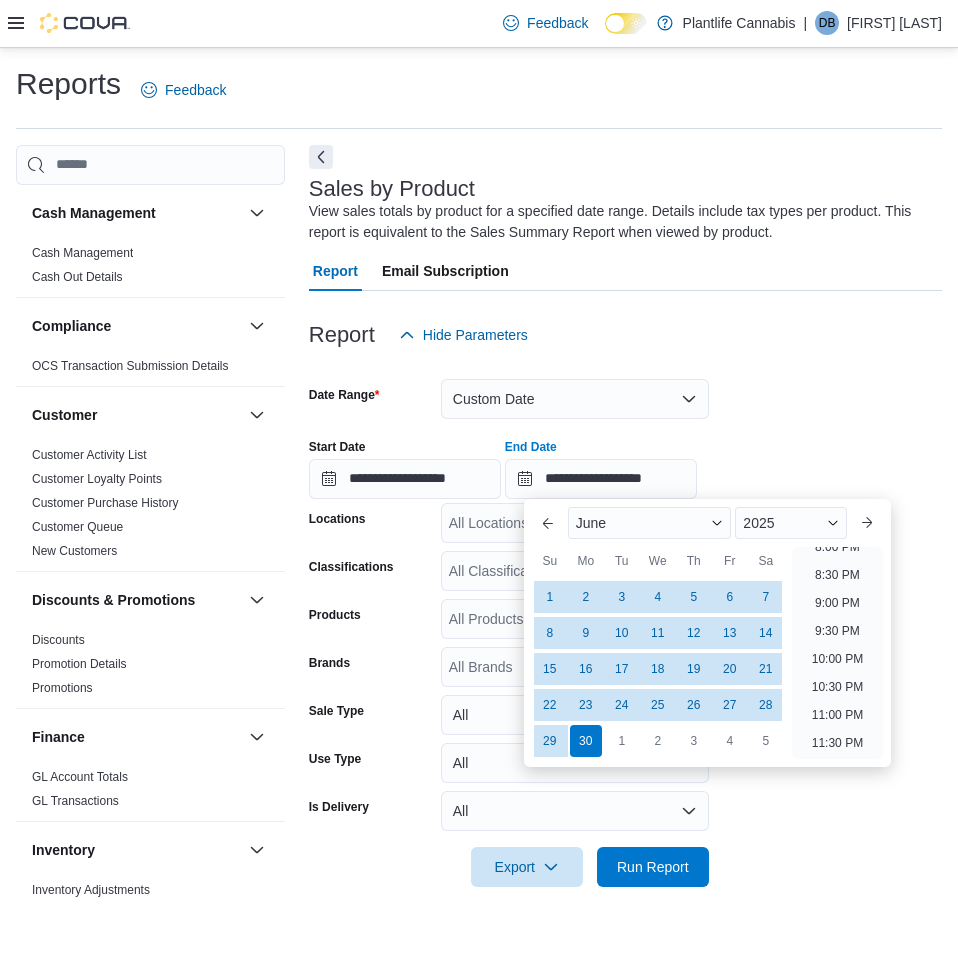 click on "**********" at bounding box center (625, 461) 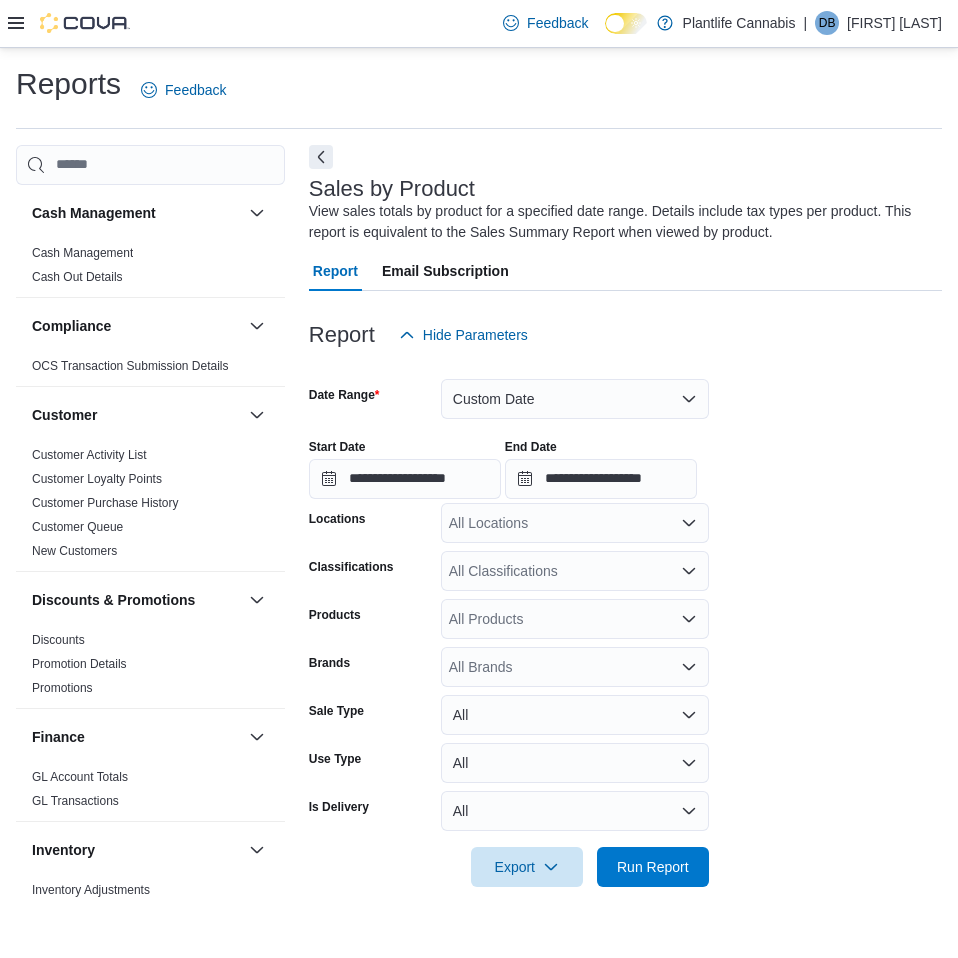 click on "All Classifications" at bounding box center (575, 571) 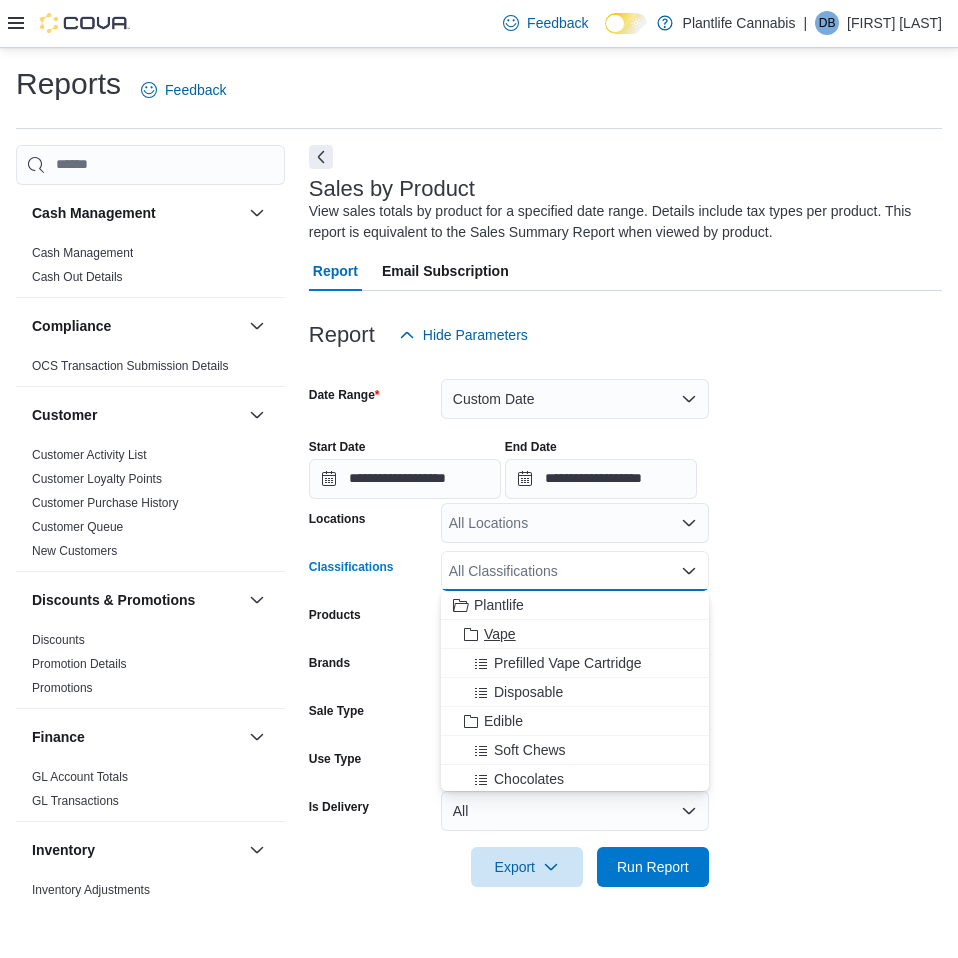 click on "Vape" at bounding box center [500, 634] 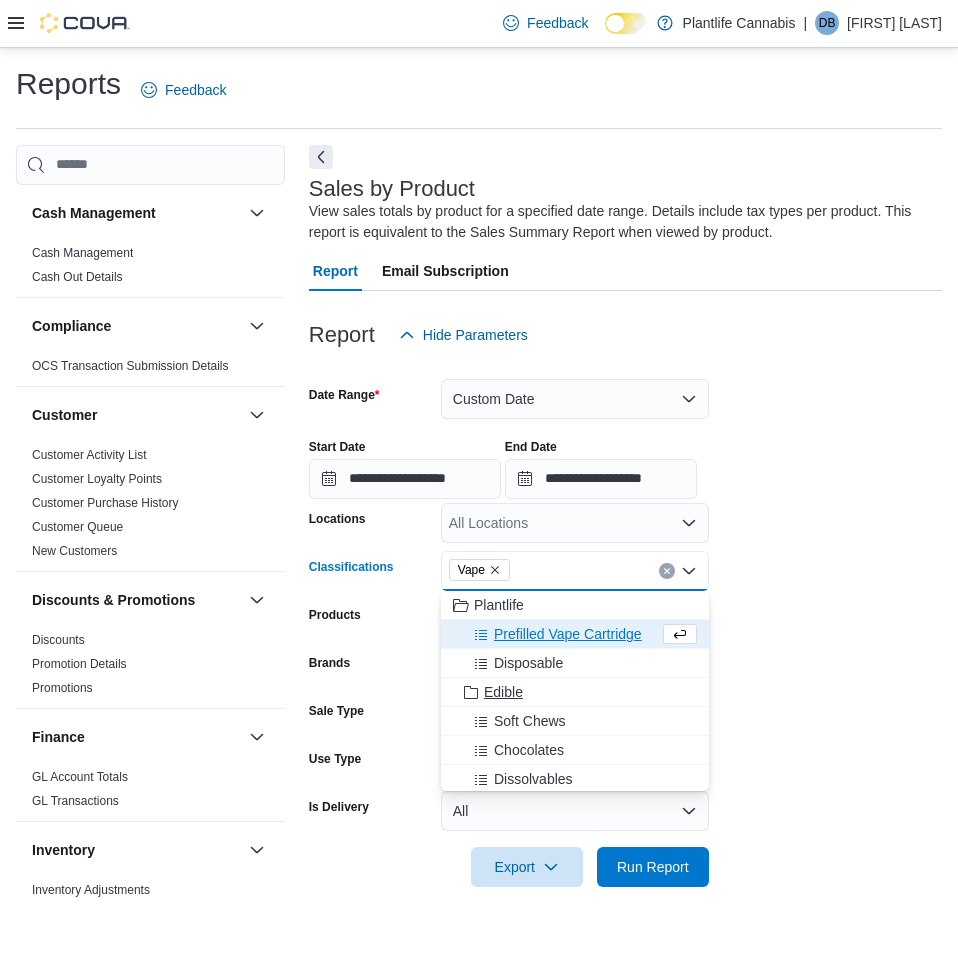 click on "Edible" at bounding box center (503, 692) 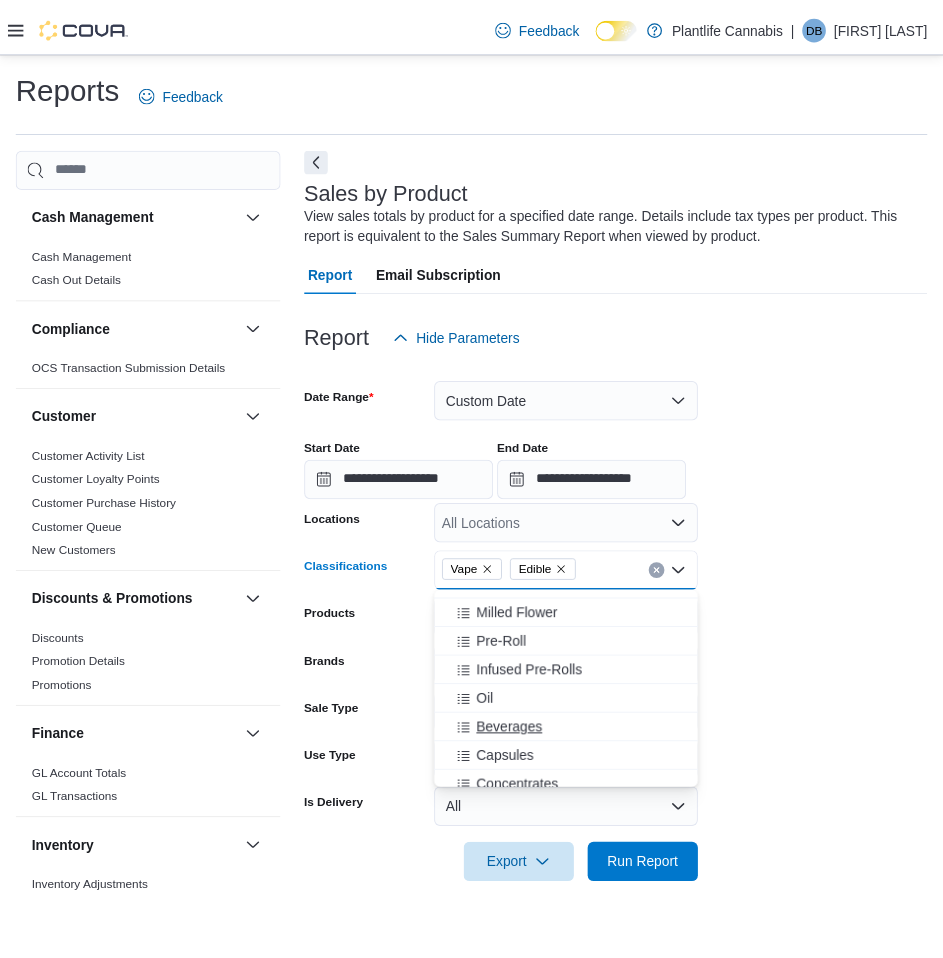 scroll, scrollTop: 500, scrollLeft: 0, axis: vertical 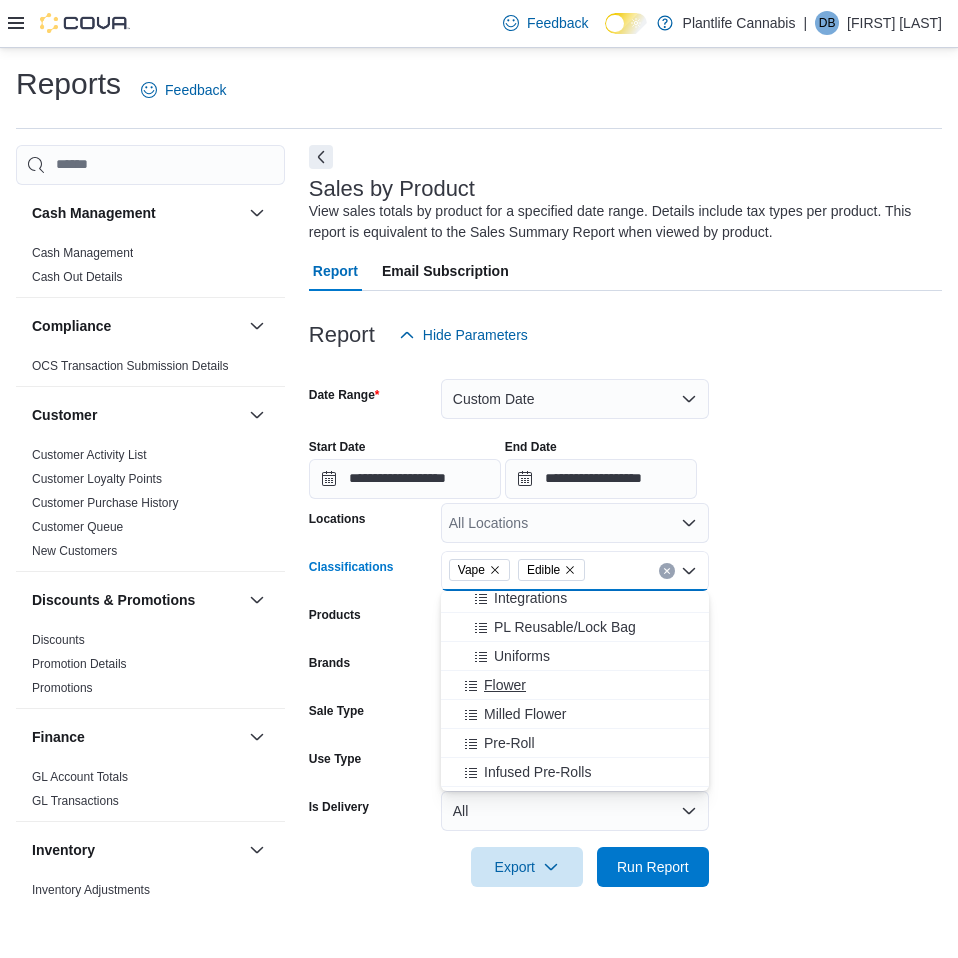click on "Flower" at bounding box center [505, 685] 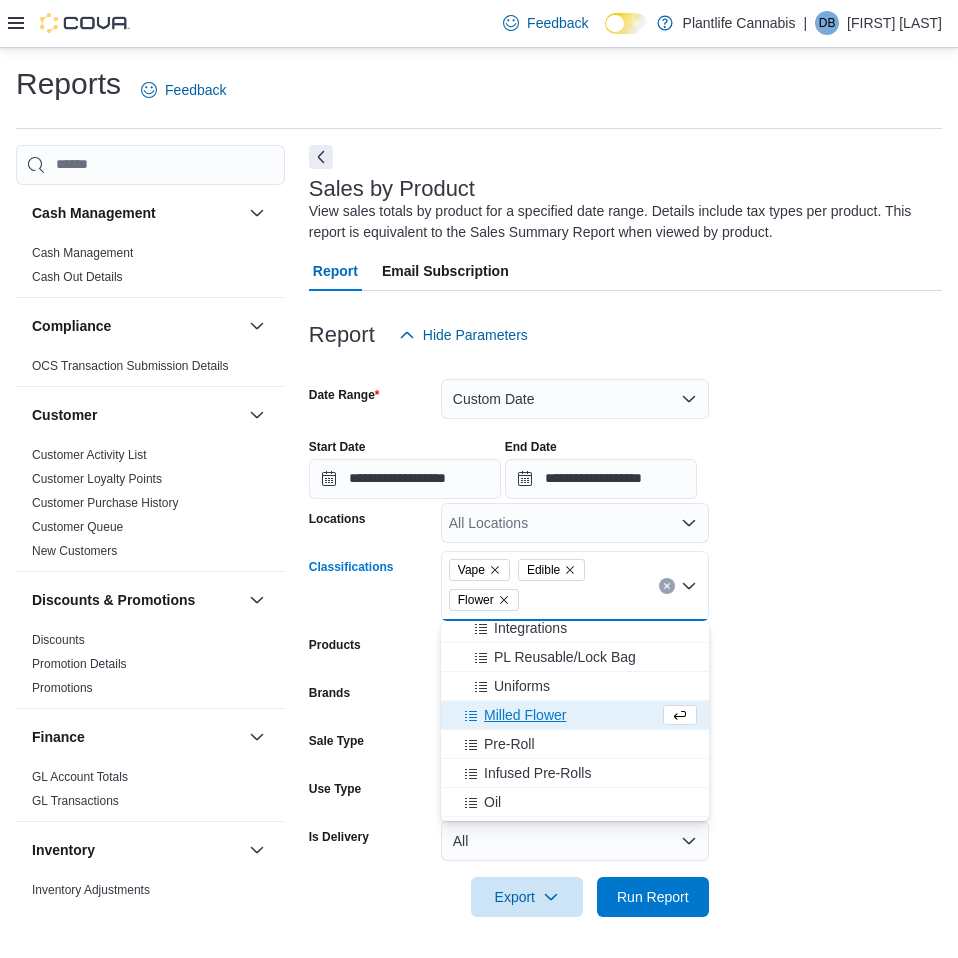 click on "Milled Flower" at bounding box center (525, 715) 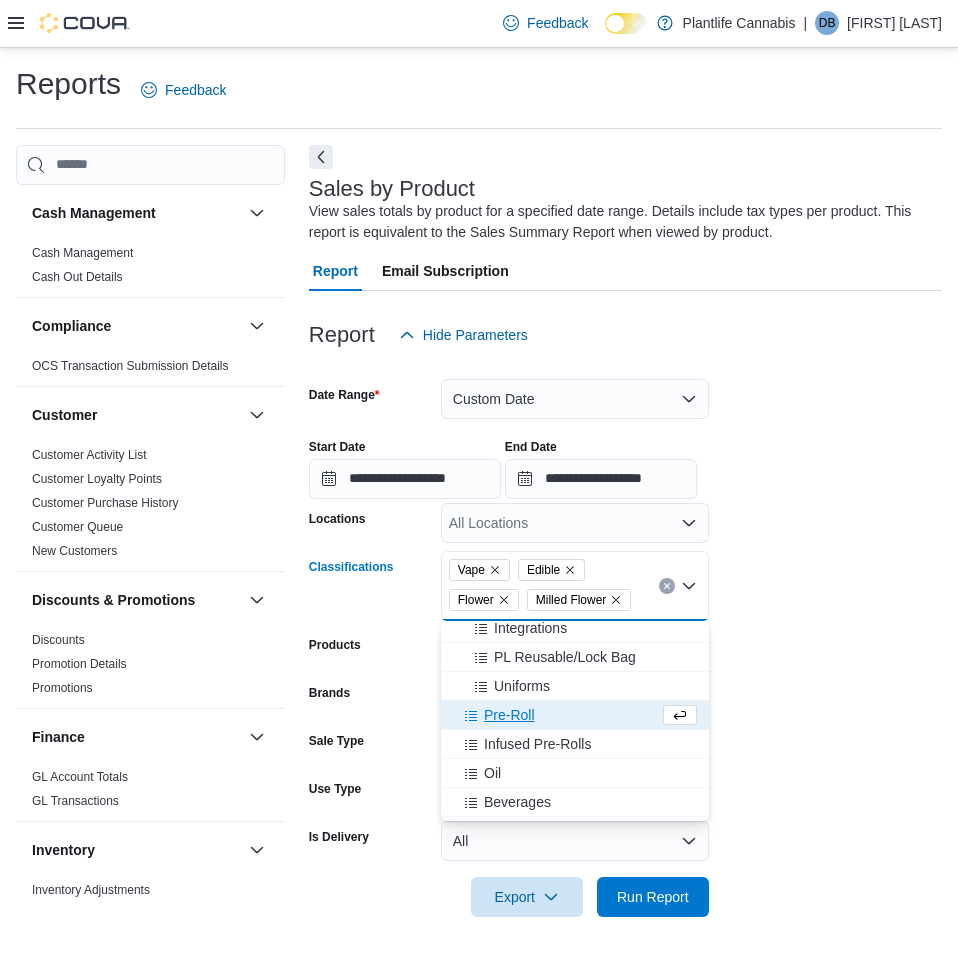 click on "Pre-Roll" at bounding box center [509, 715] 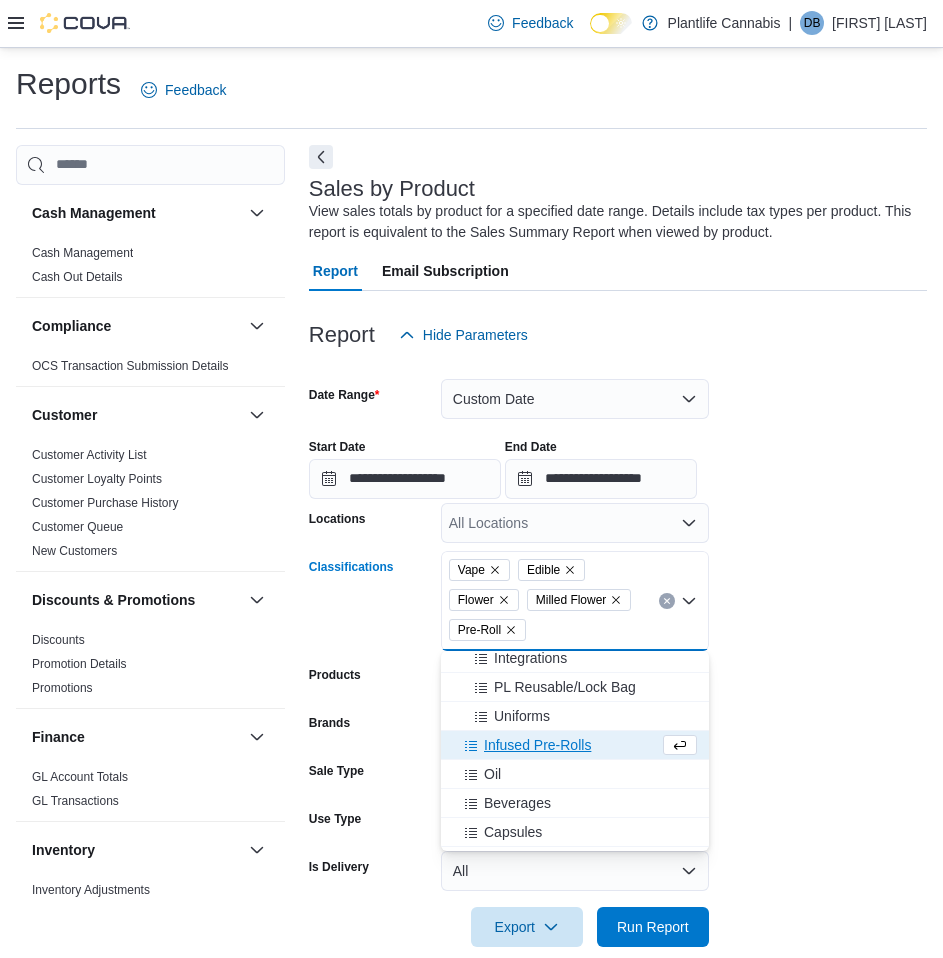 click on "Infused Pre-Rolls" at bounding box center (537, 745) 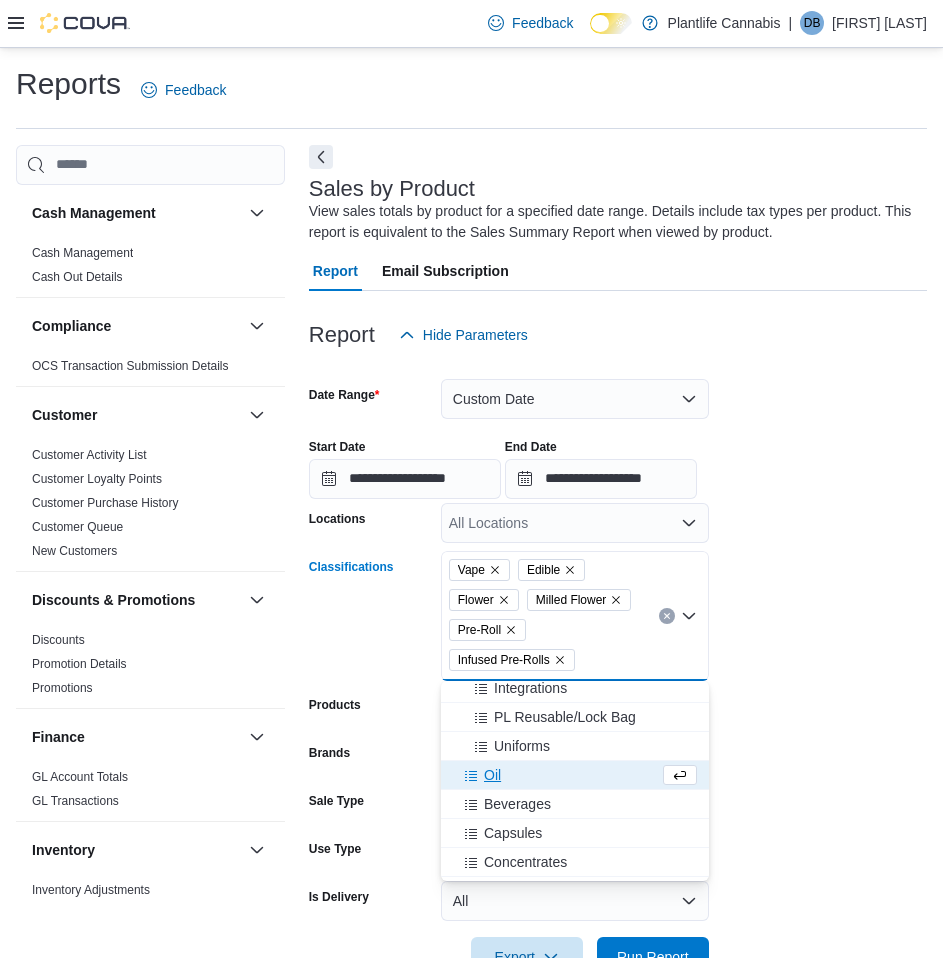 click on "Oil" at bounding box center (492, 775) 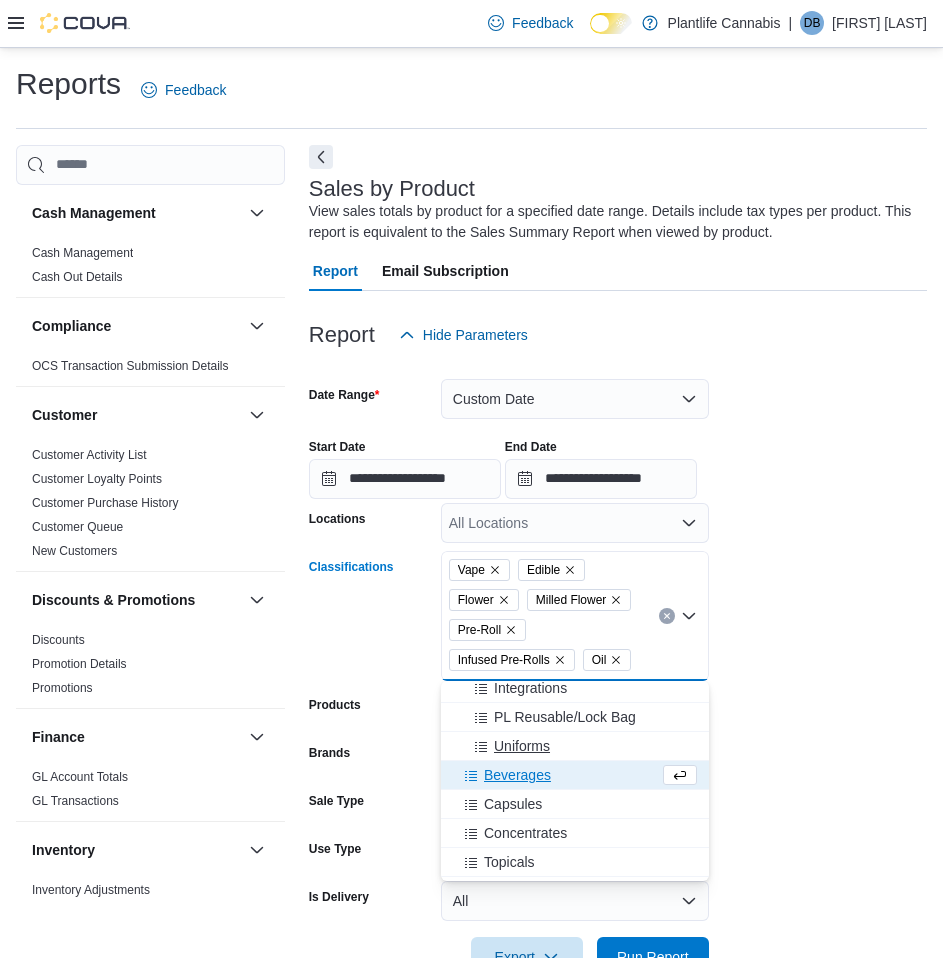 drag, startPoint x: 496, startPoint y: 774, endPoint x: 511, endPoint y: 790, distance: 21.931713 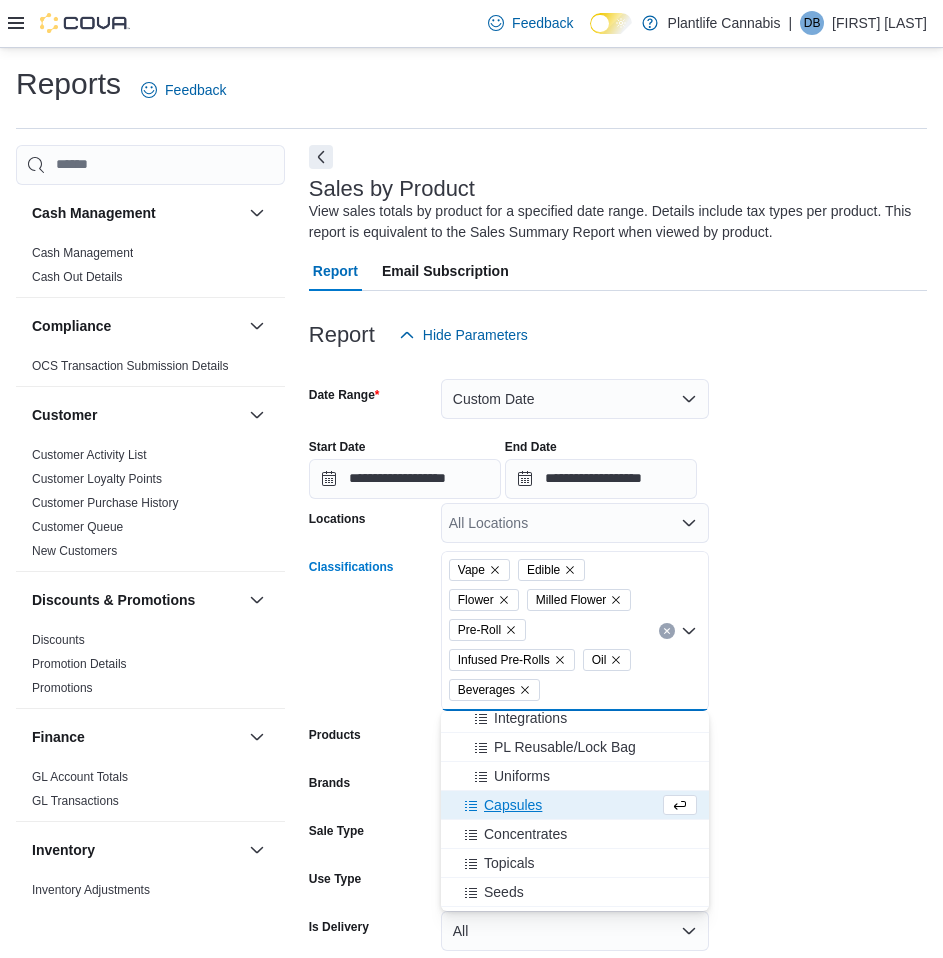 click on "Capsules" at bounding box center [513, 805] 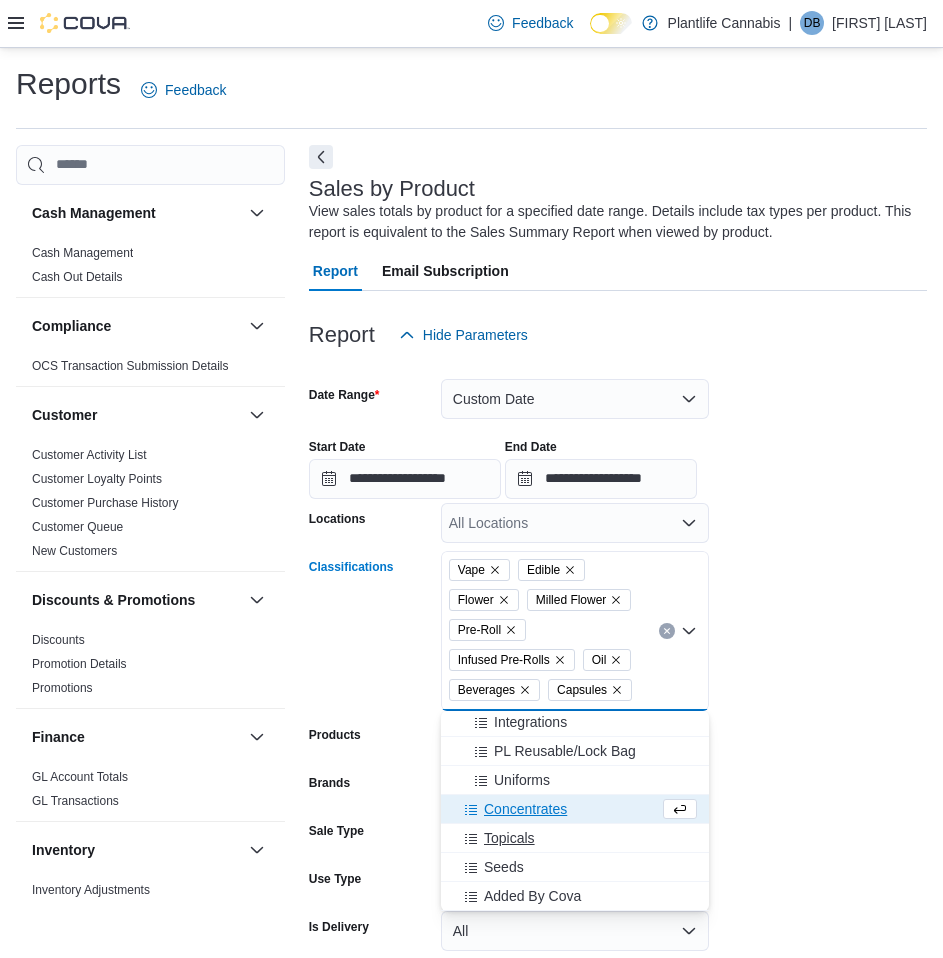 click on "Topicals" at bounding box center (509, 838) 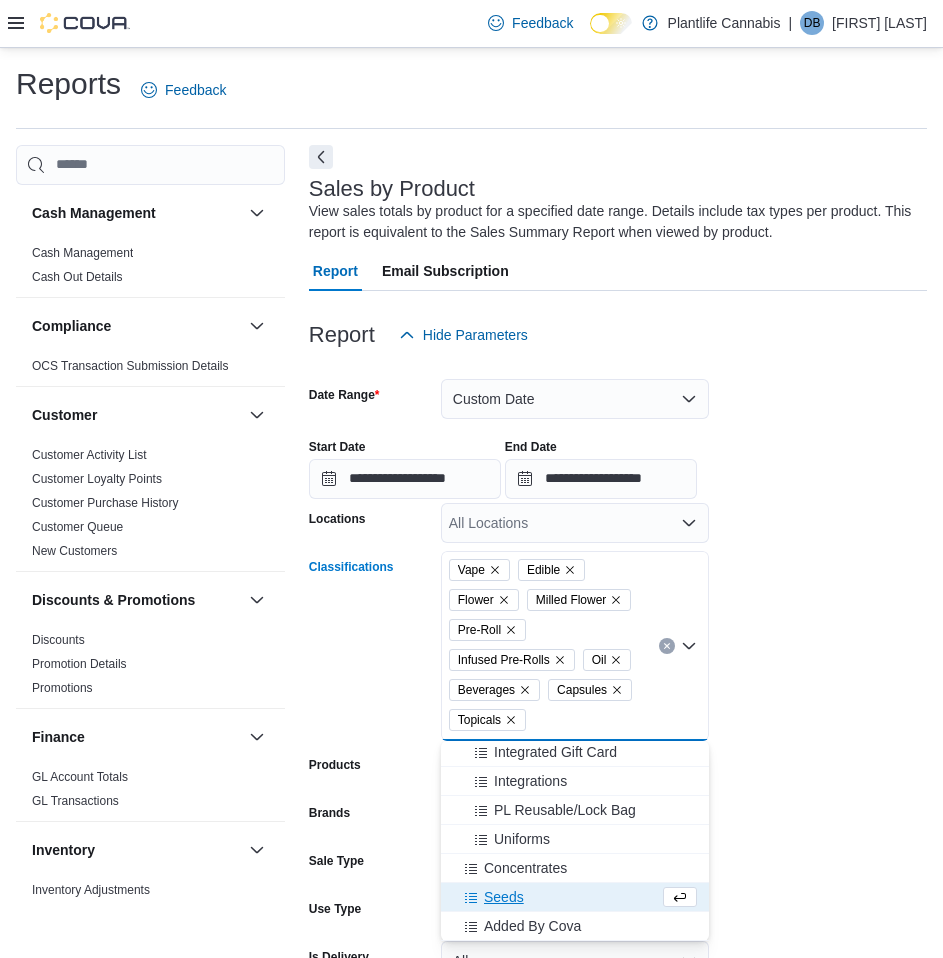 click on "Seeds" at bounding box center [575, 897] 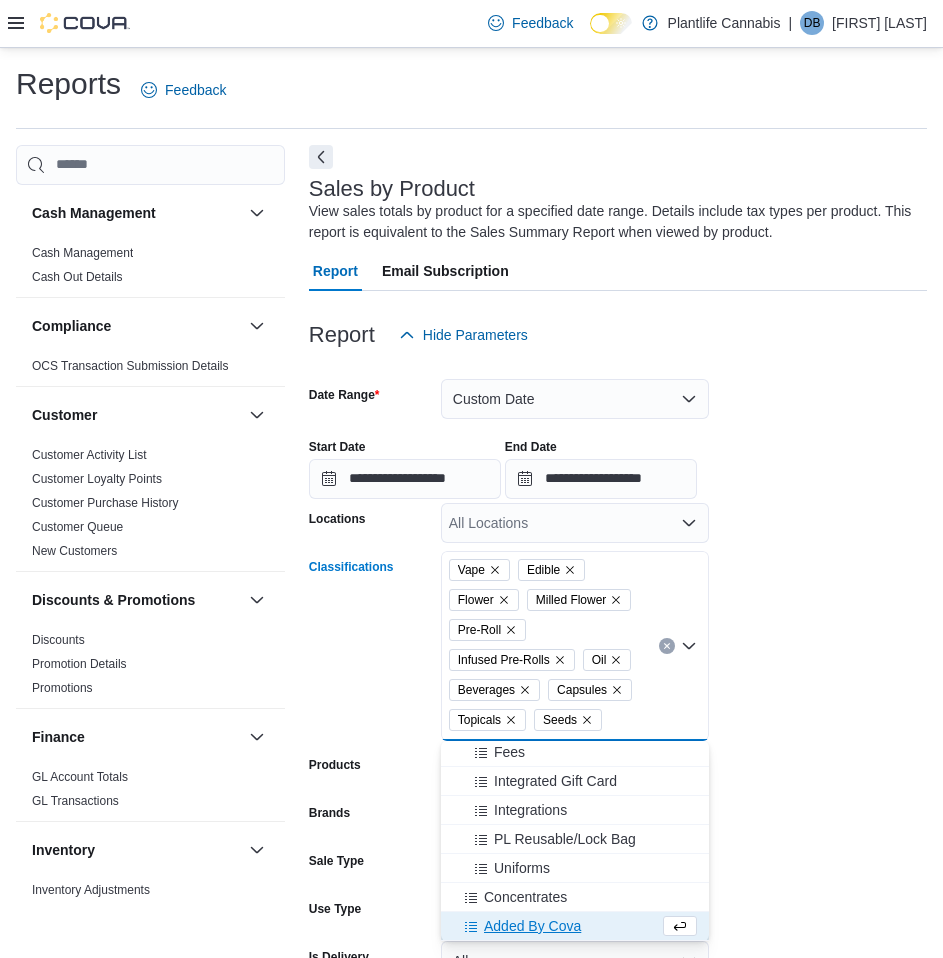 scroll, scrollTop: 438, scrollLeft: 0, axis: vertical 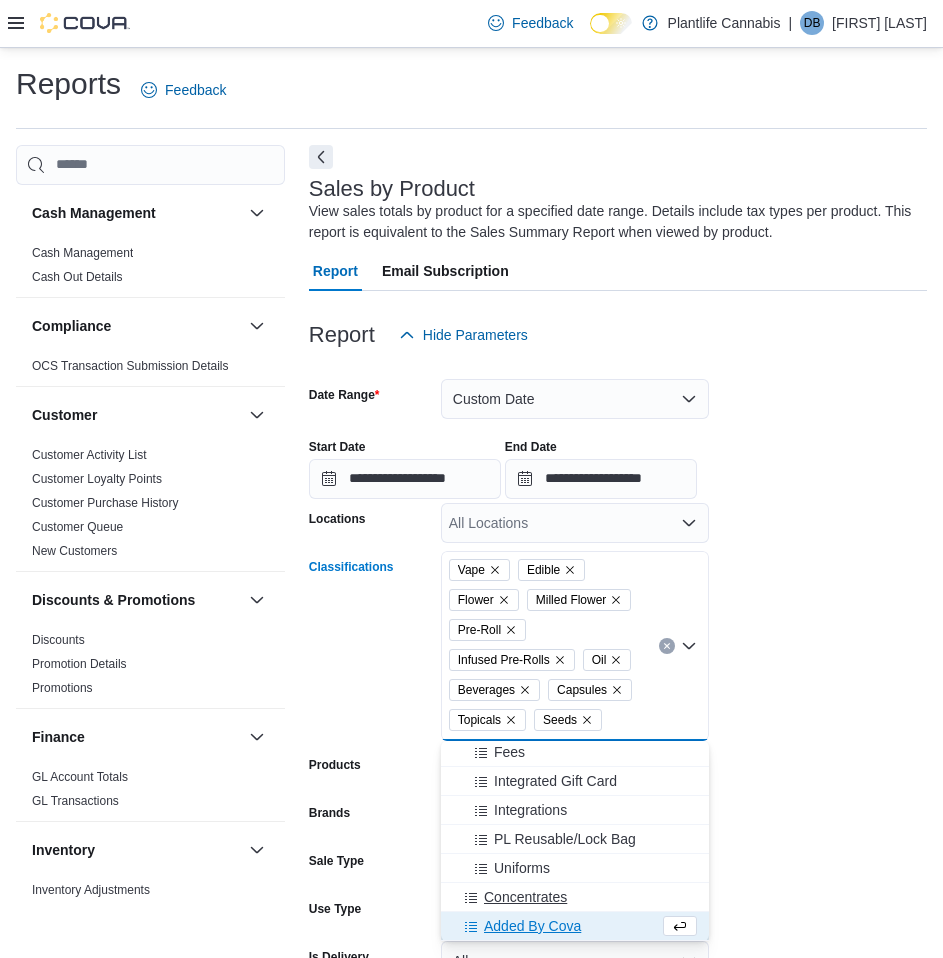 click on "Concentrates" at bounding box center (525, 897) 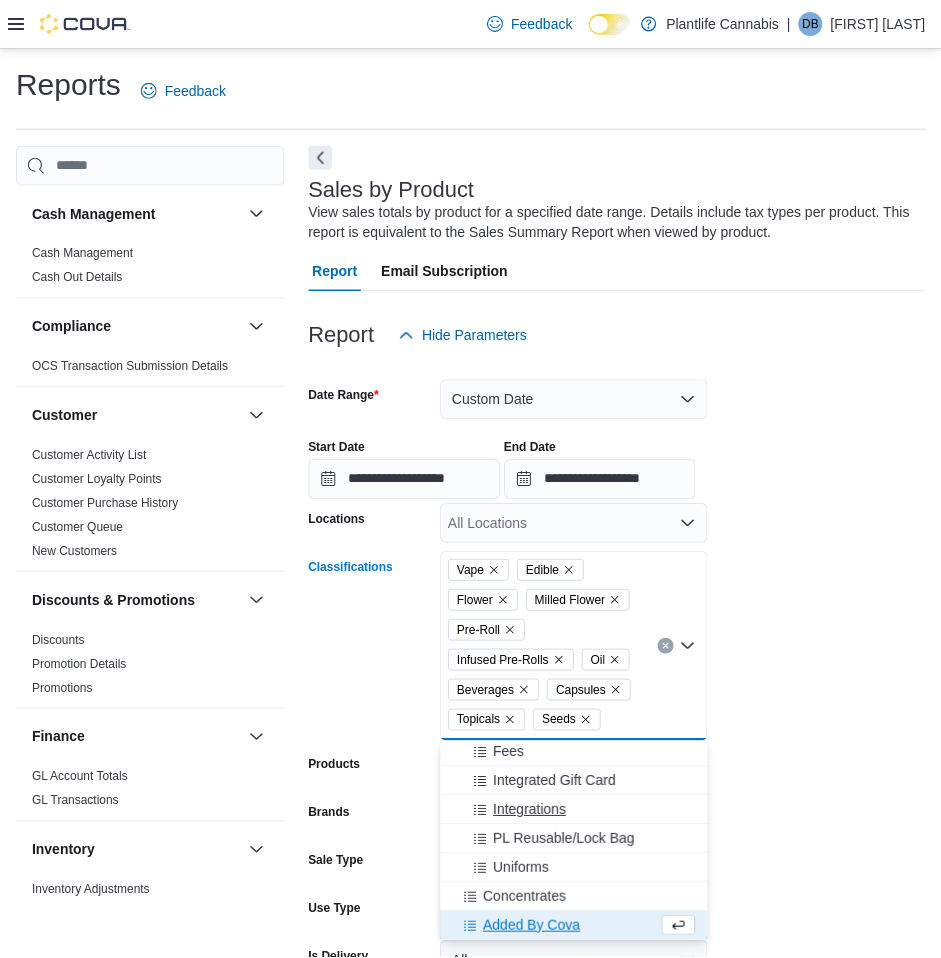 scroll, scrollTop: 409, scrollLeft: 0, axis: vertical 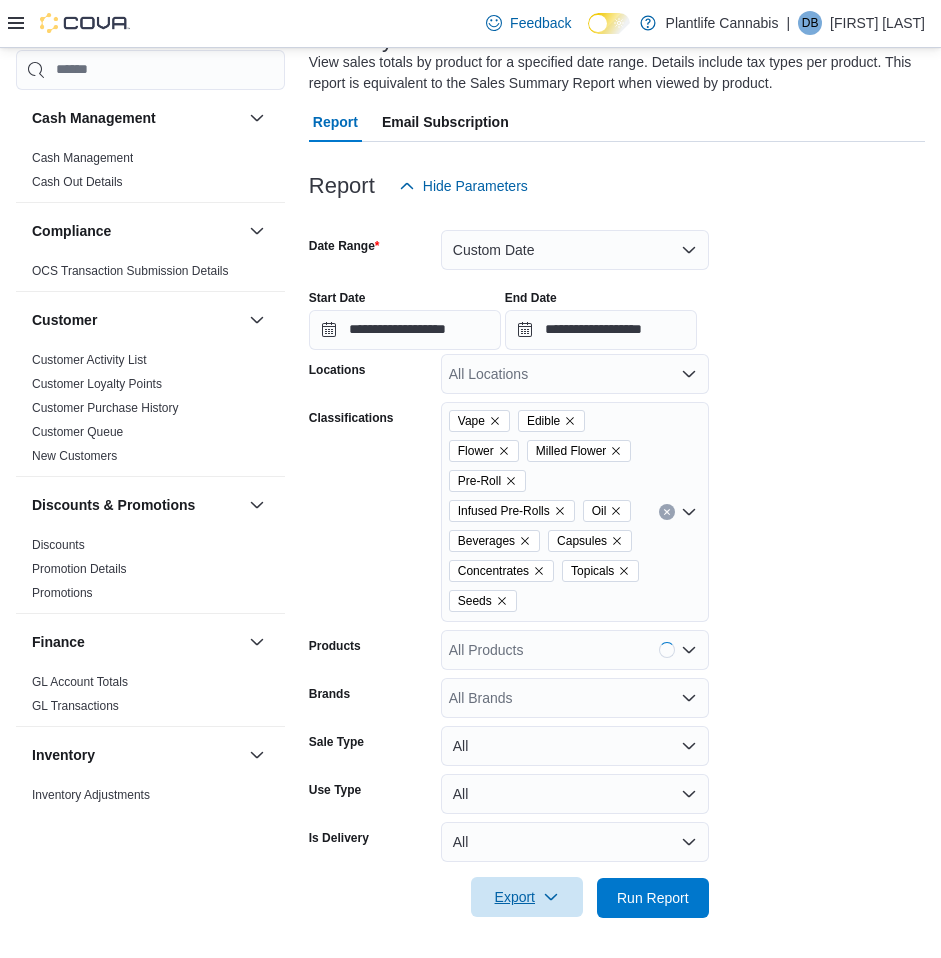 click on "Export" at bounding box center (527, 897) 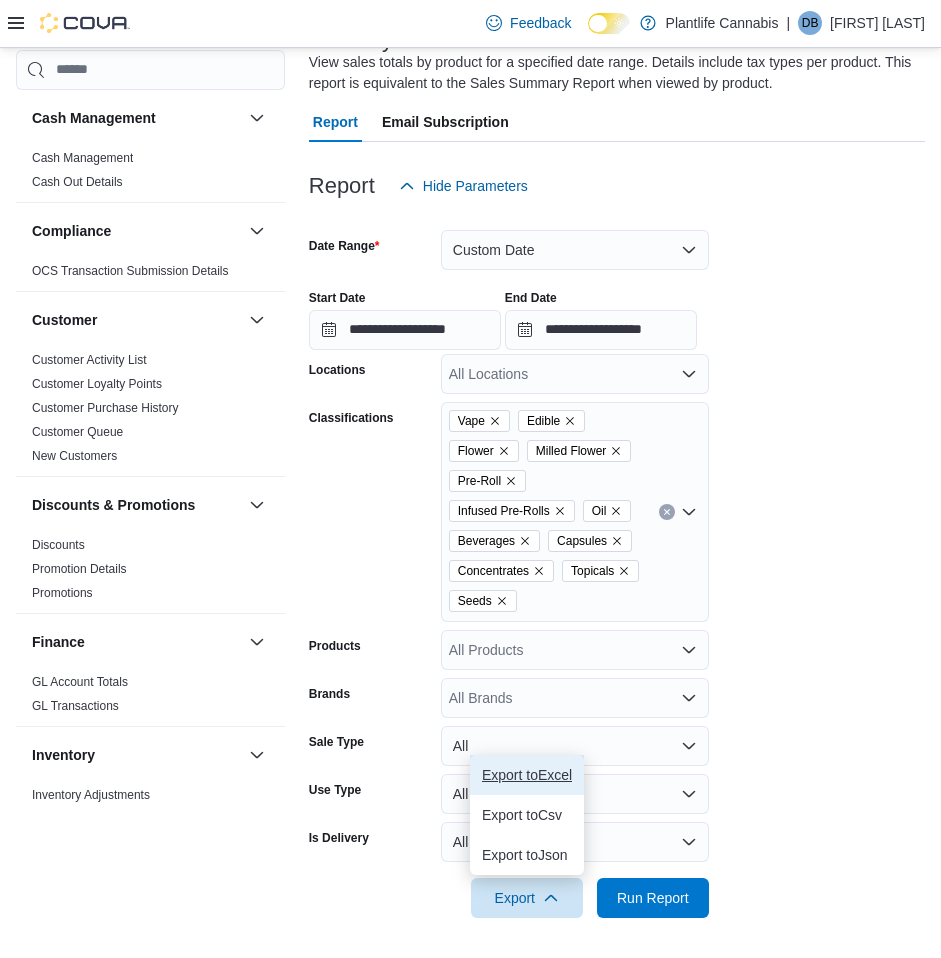 click on "Export to  Excel" at bounding box center (527, 775) 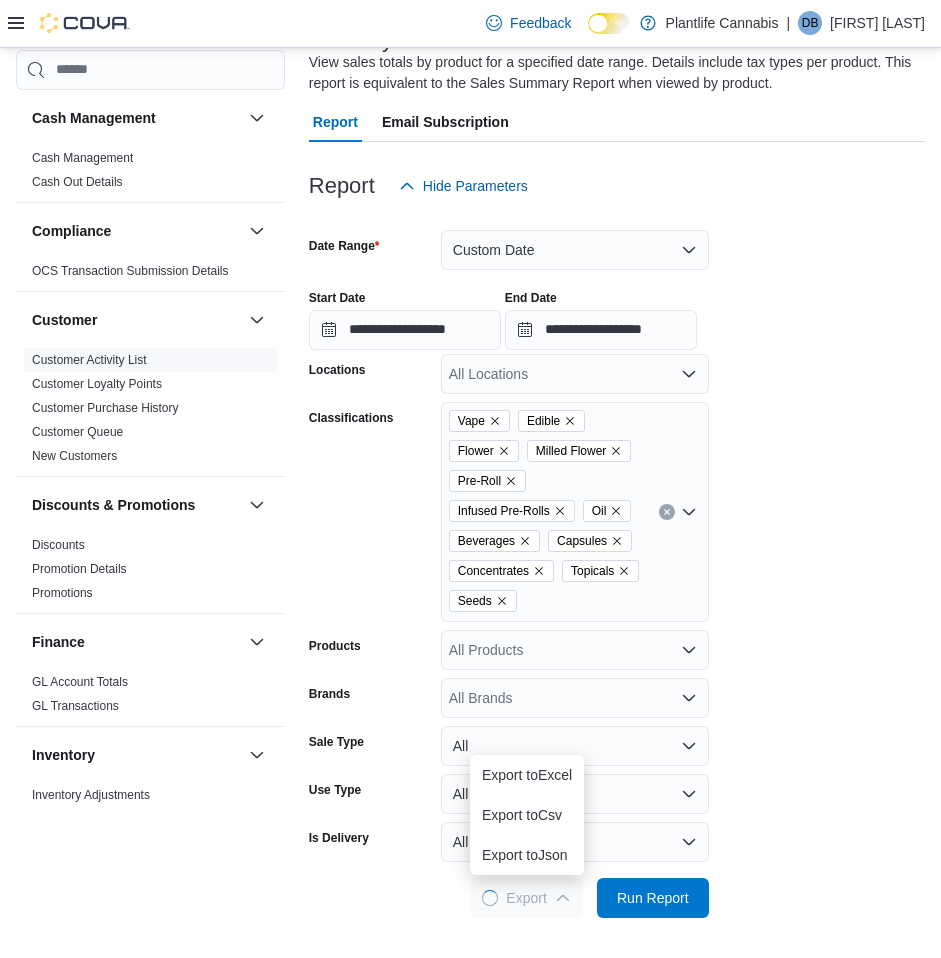 scroll, scrollTop: 0, scrollLeft: 0, axis: both 